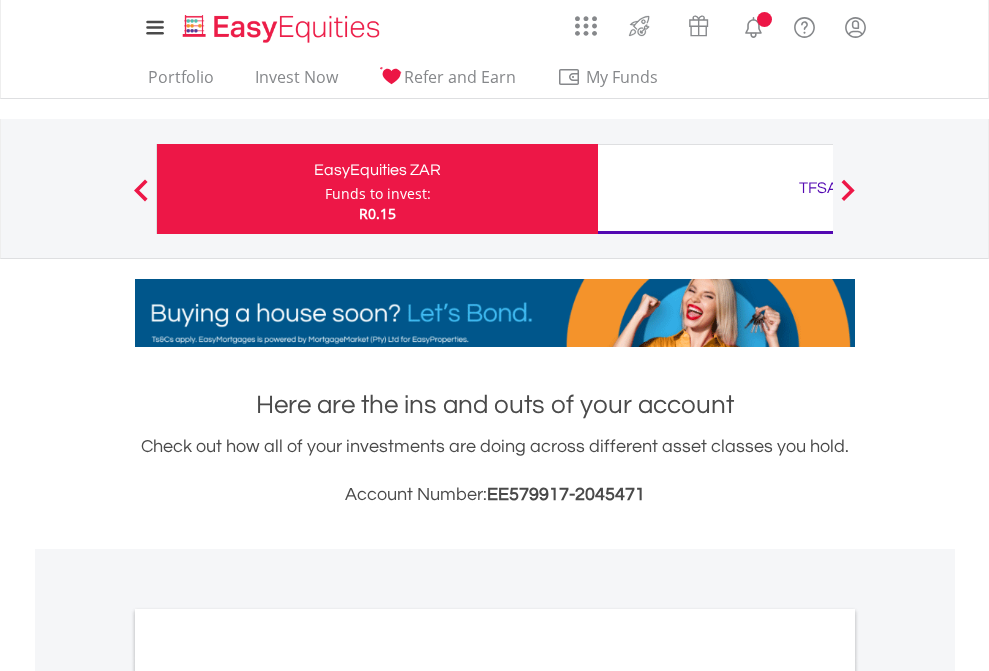 scroll, scrollTop: 0, scrollLeft: 0, axis: both 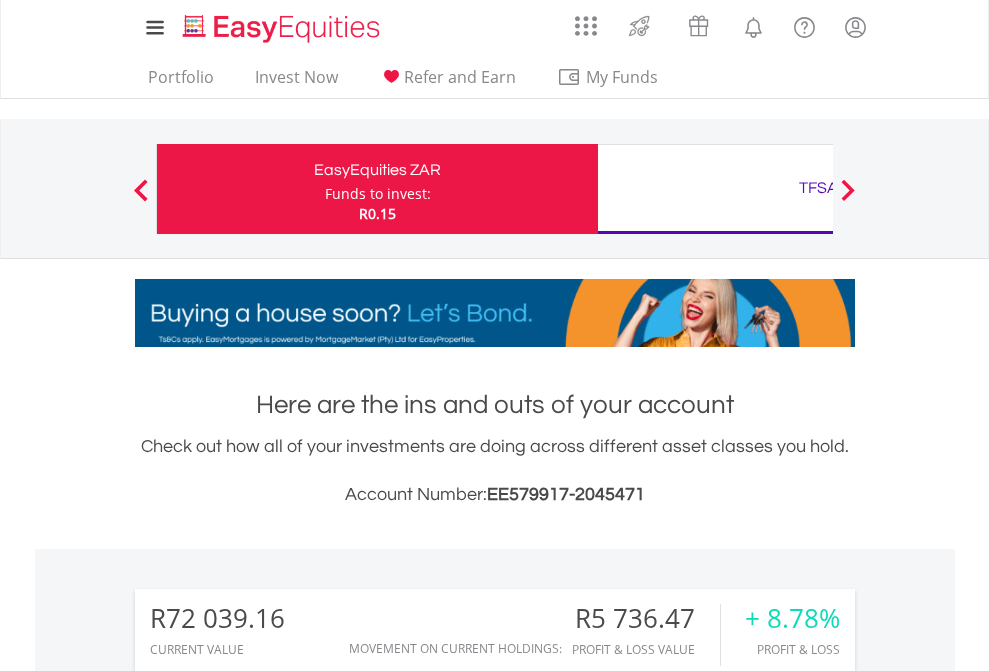 click on "Funds to invest:" at bounding box center [378, 194] 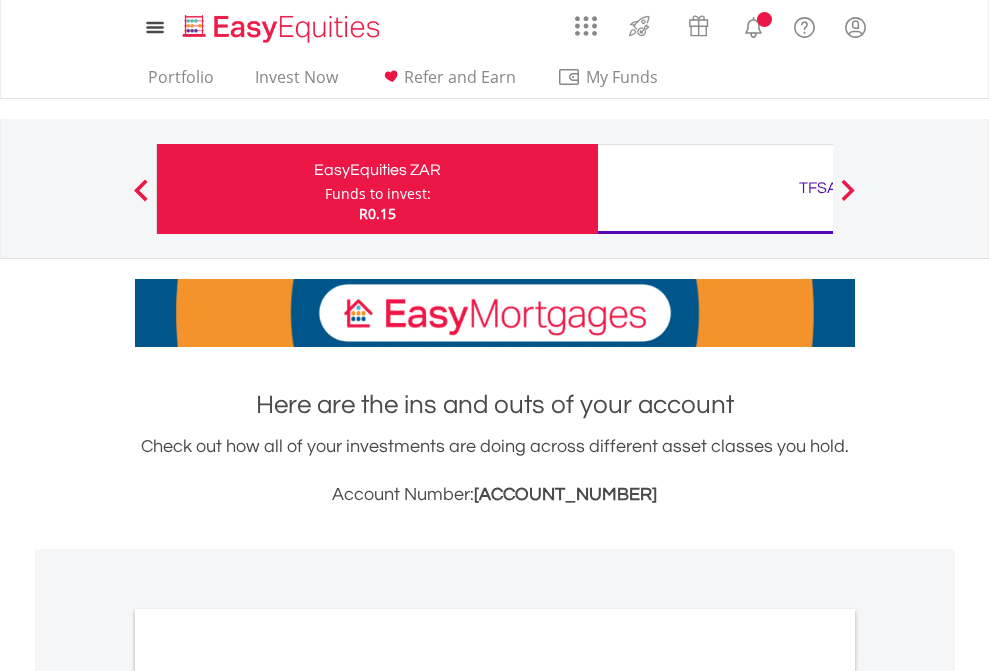 scroll, scrollTop: 0, scrollLeft: 0, axis: both 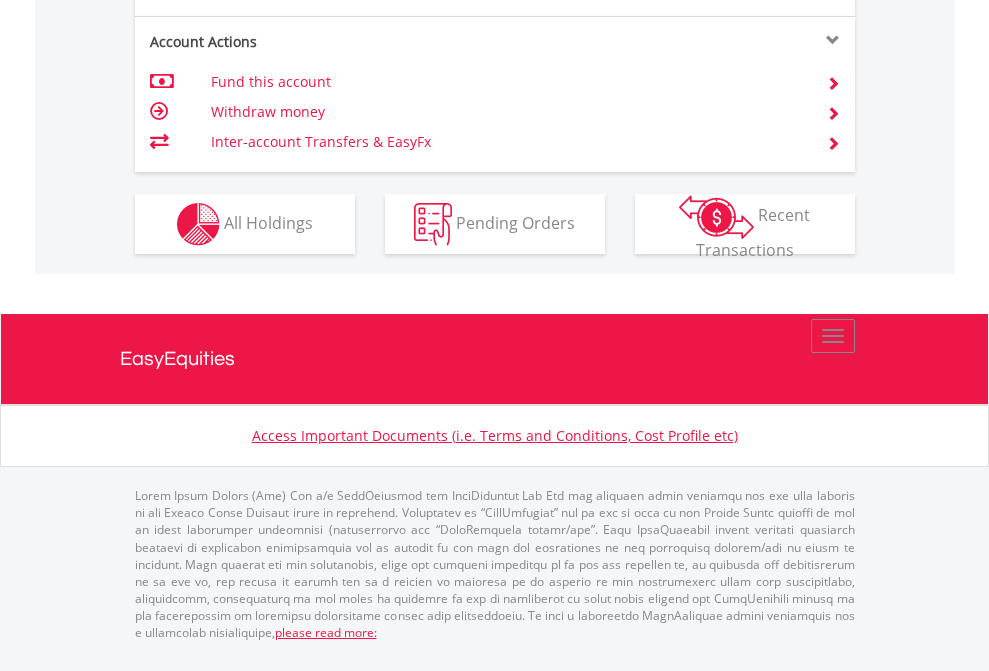 click on "Investment types" at bounding box center [706, -337] 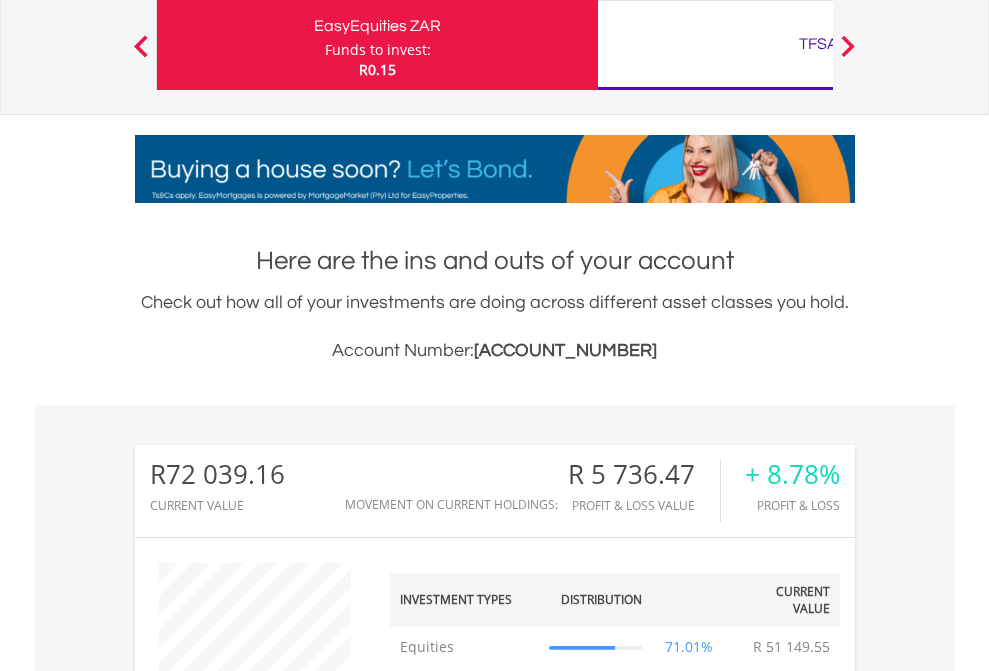 click on "TFSA" at bounding box center [818, 44] 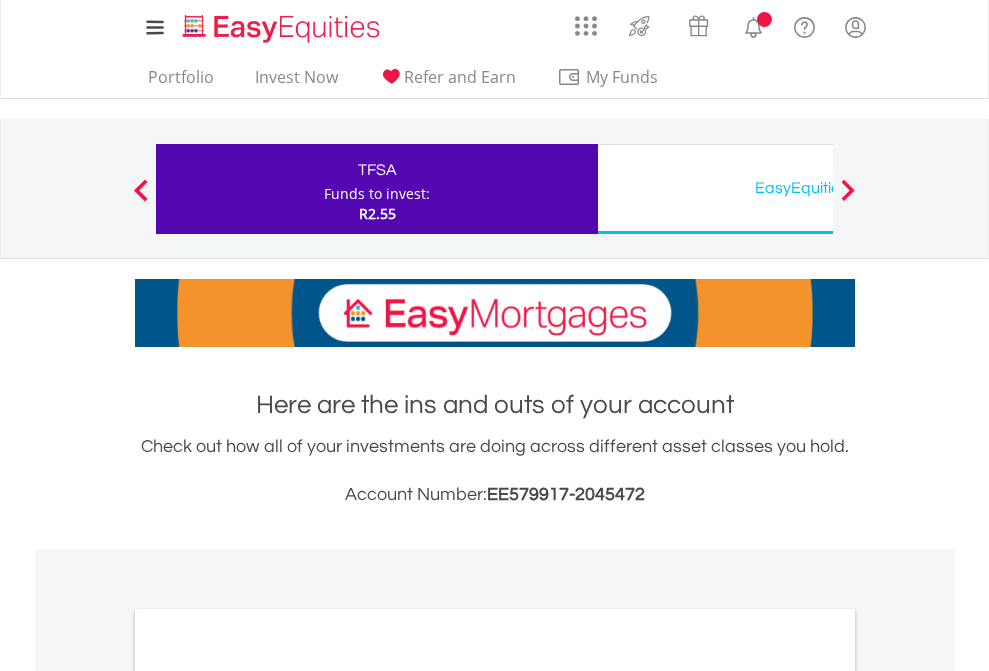 scroll, scrollTop: 0, scrollLeft: 0, axis: both 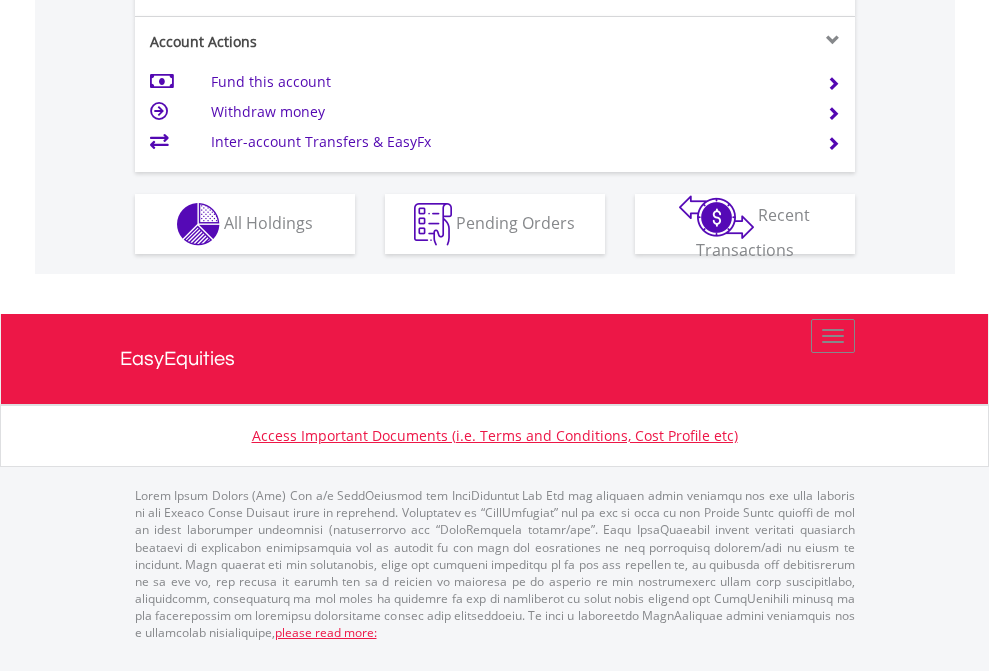click on "Investment types" at bounding box center [706, -337] 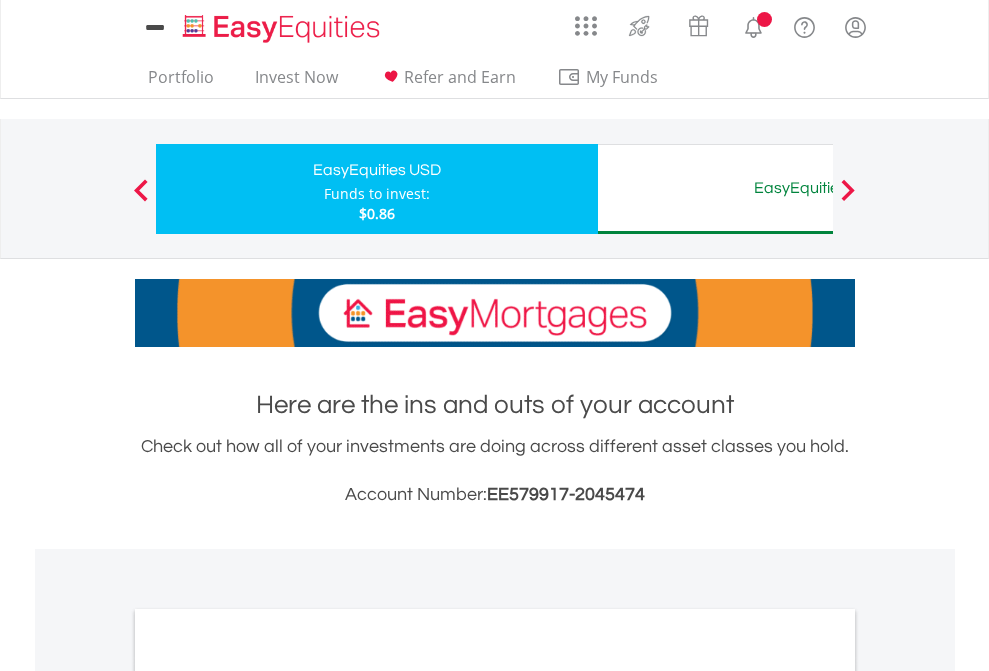 scroll, scrollTop: 0, scrollLeft: 0, axis: both 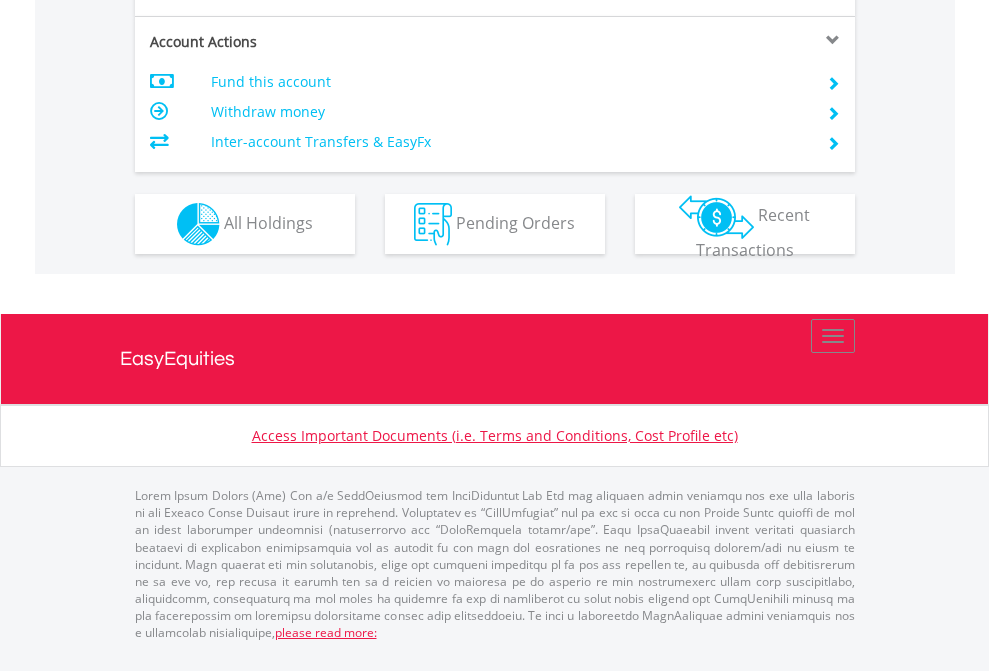 click on "Investment types" at bounding box center (706, -337) 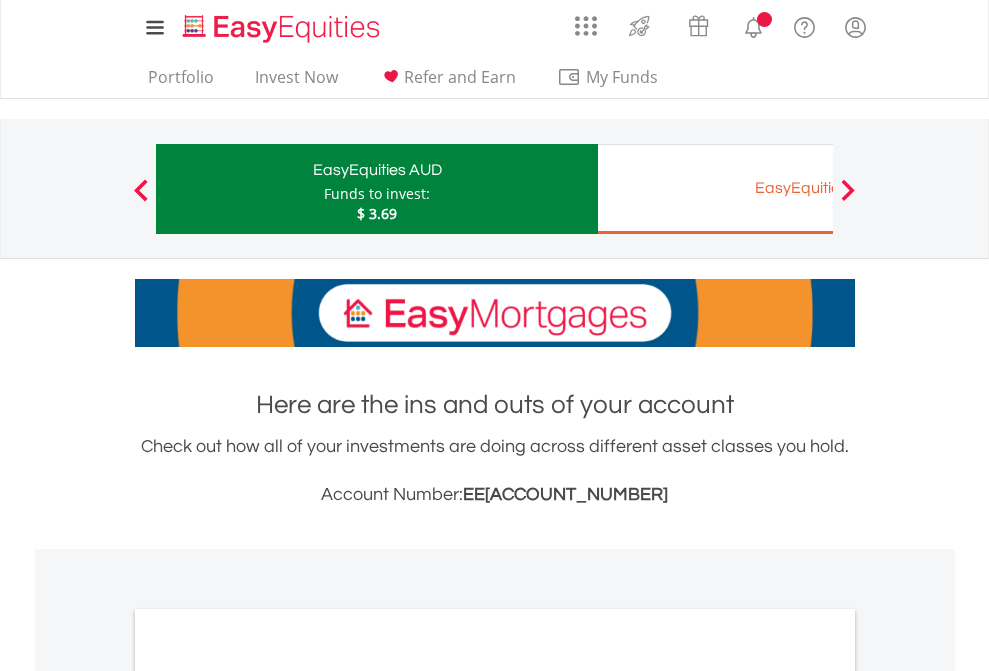 scroll, scrollTop: 0, scrollLeft: 0, axis: both 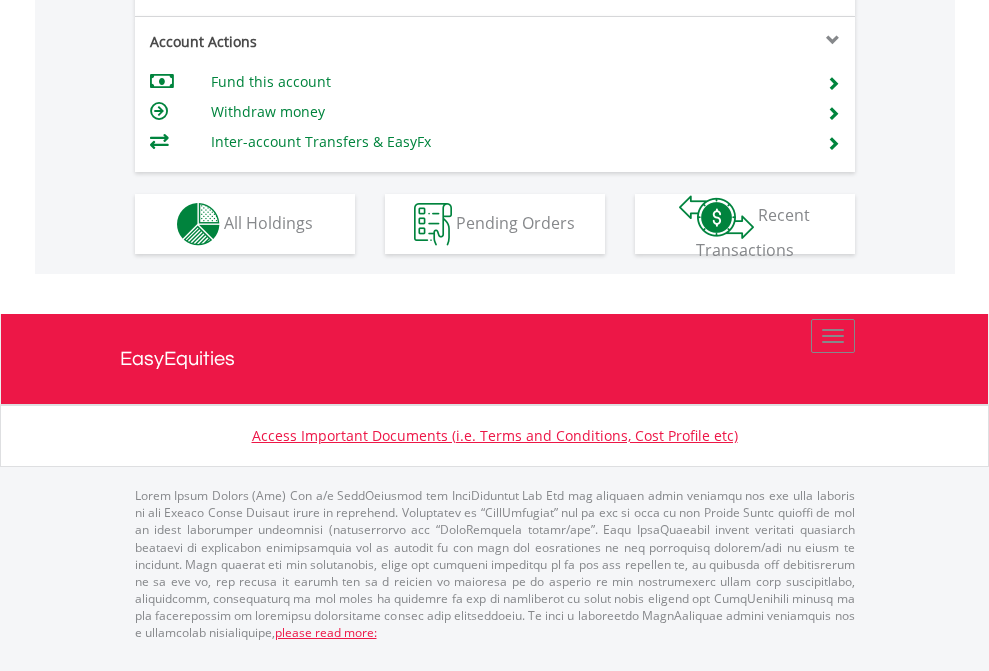 click on "Investment types" at bounding box center [706, -337] 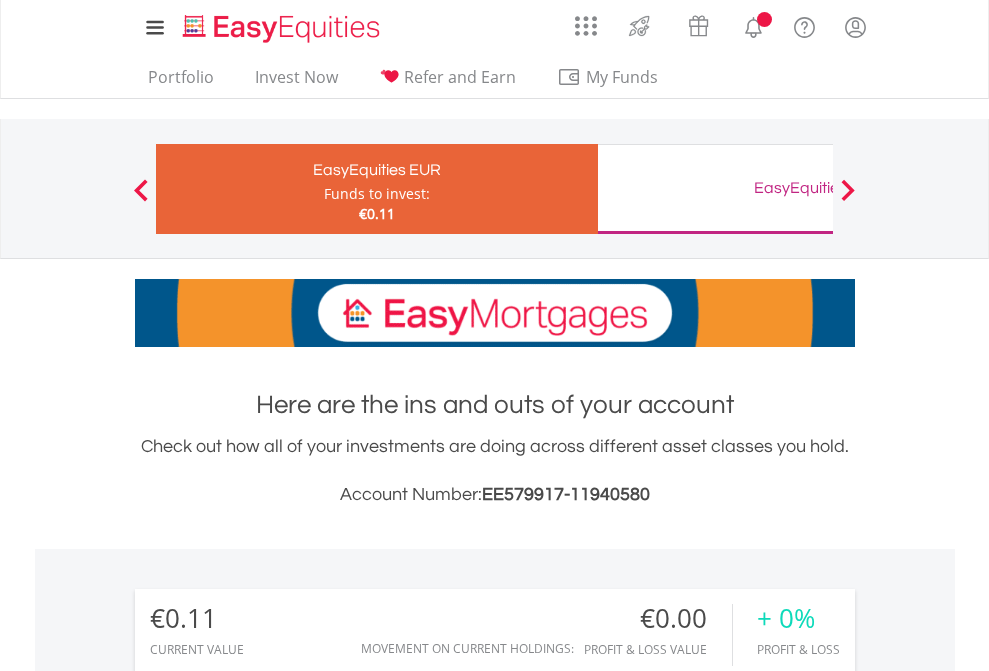 scroll, scrollTop: 0, scrollLeft: 0, axis: both 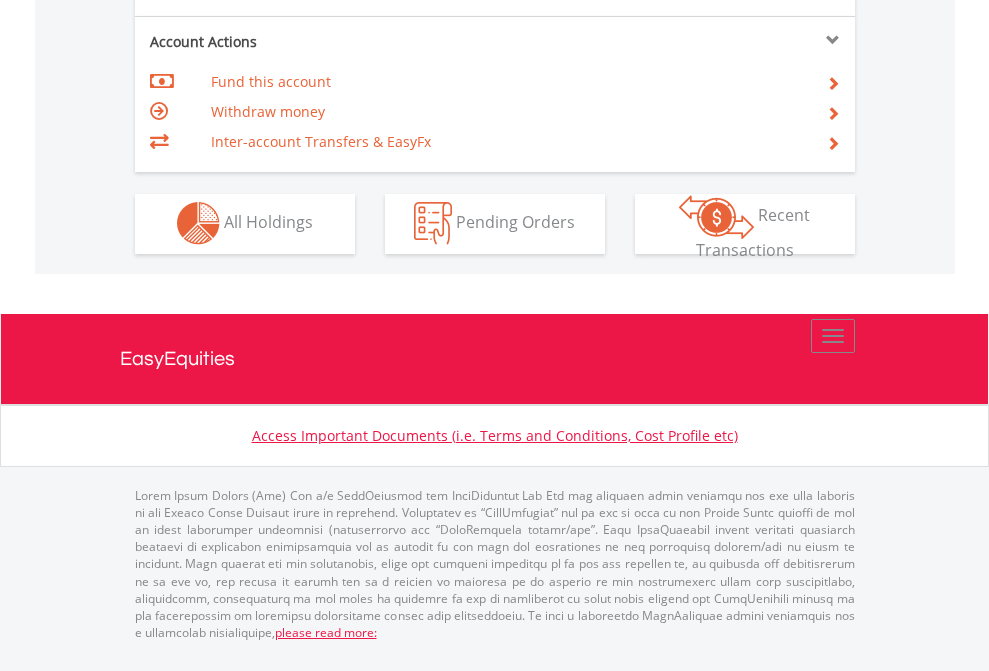 click on "Investment types" at bounding box center [706, -353] 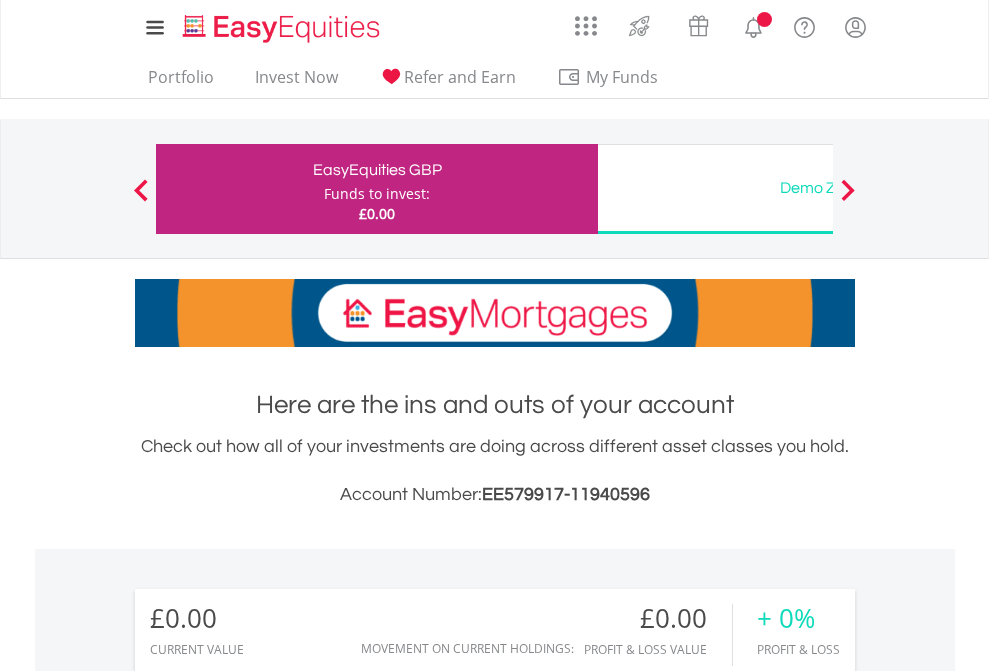 scroll, scrollTop: 0, scrollLeft: 0, axis: both 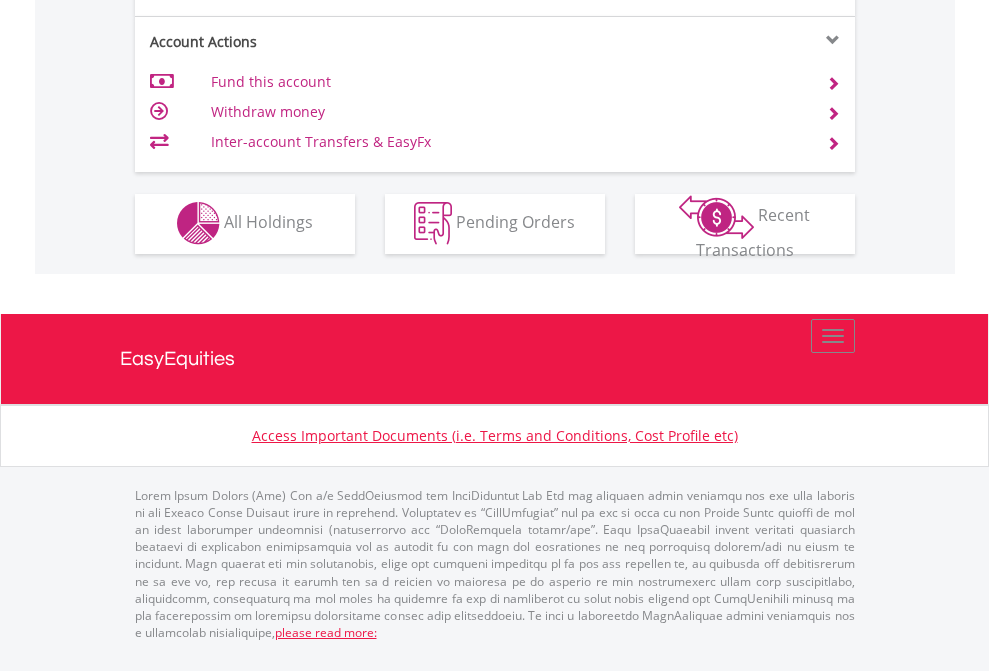 click on "Investment types" at bounding box center (706, -353) 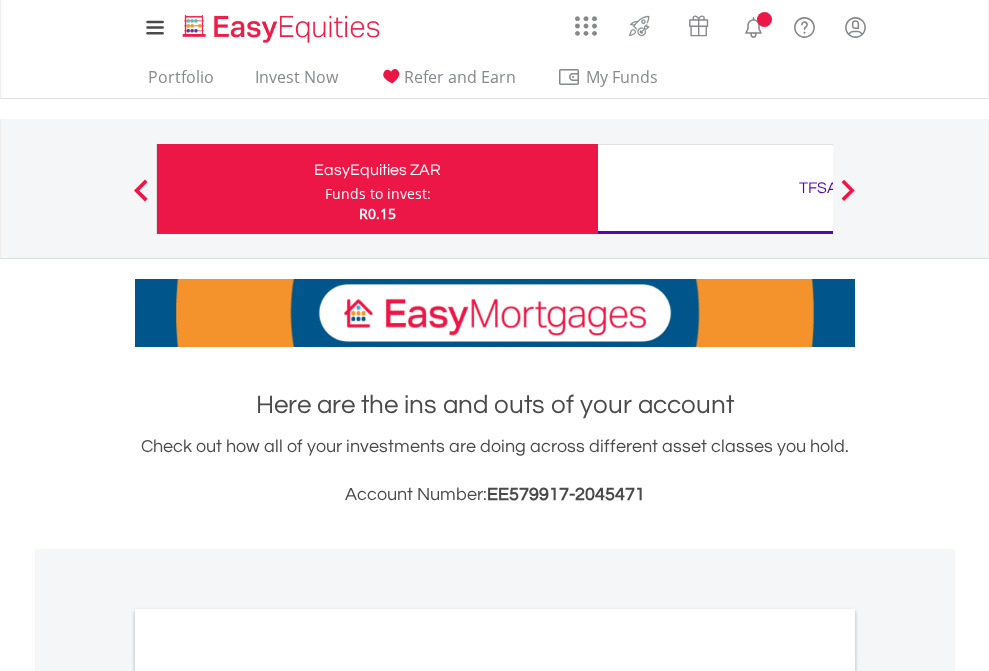 scroll, scrollTop: 1202, scrollLeft: 0, axis: vertical 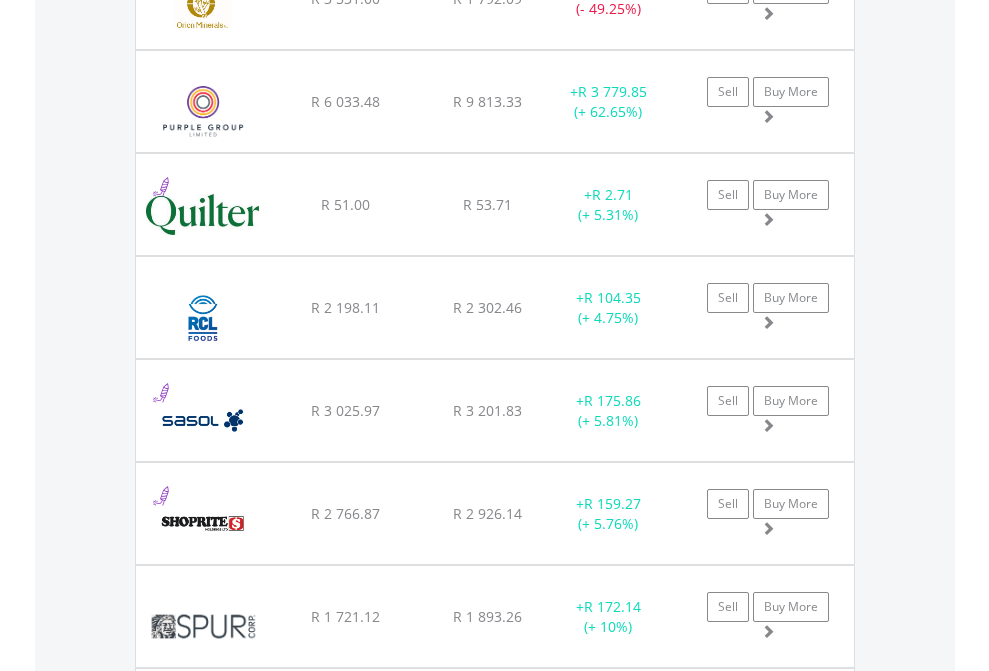 click on "TFSA" at bounding box center [818, -2116] 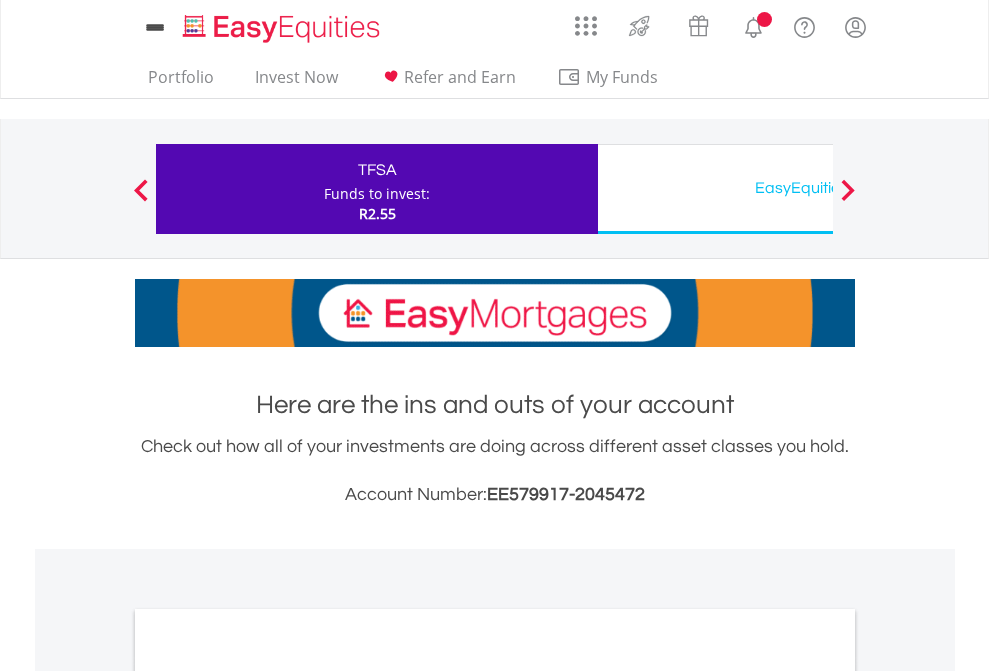 scroll, scrollTop: 0, scrollLeft: 0, axis: both 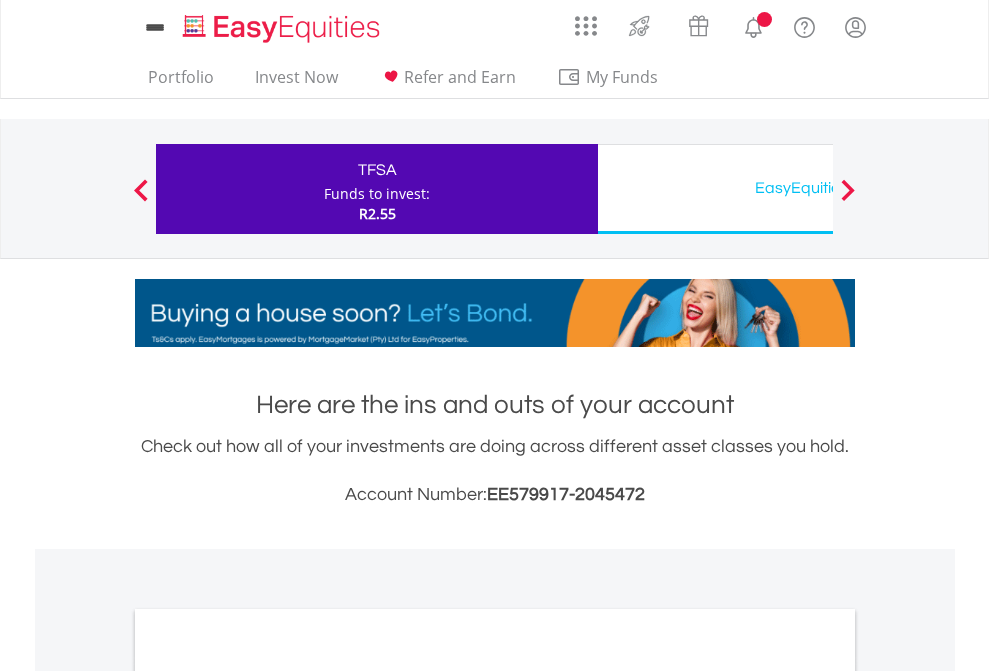 click on "All Holdings" at bounding box center (268, 1096) 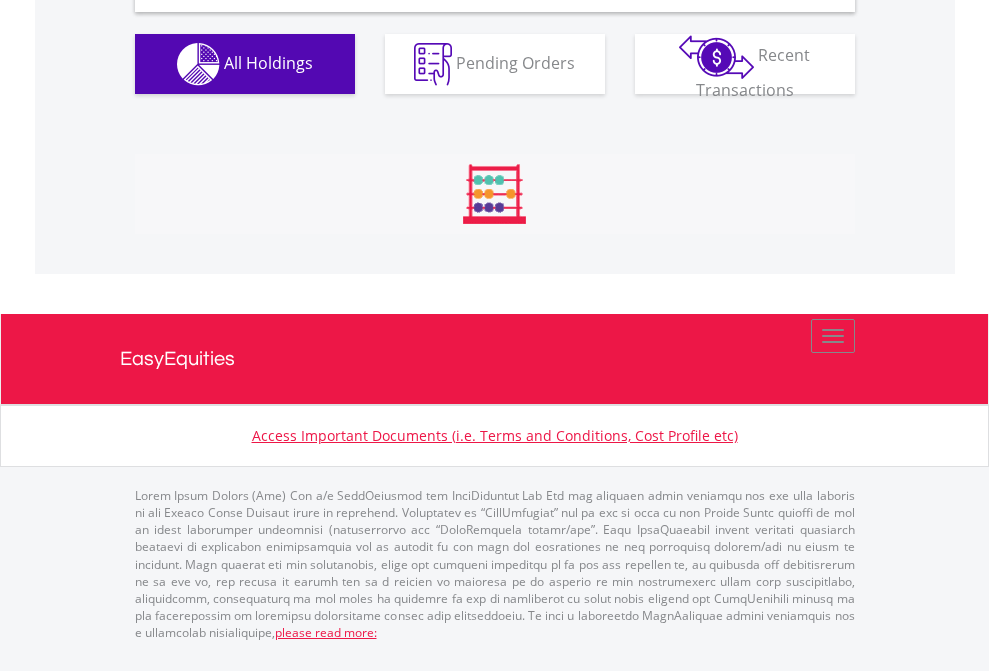 scroll, scrollTop: 1933, scrollLeft: 0, axis: vertical 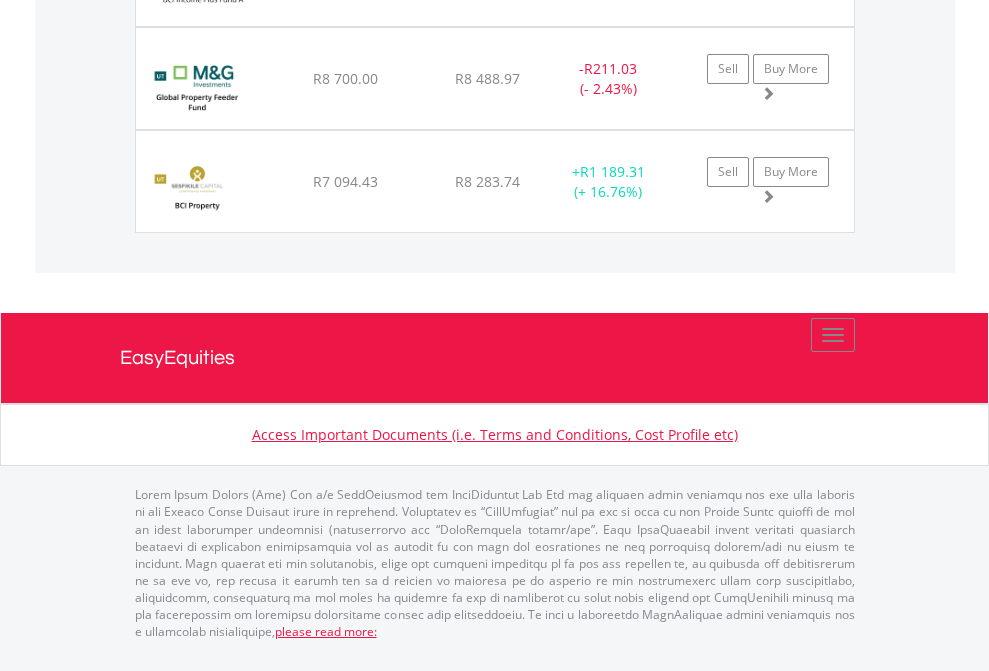click on "EasyEquities USD" at bounding box center [818, -1581] 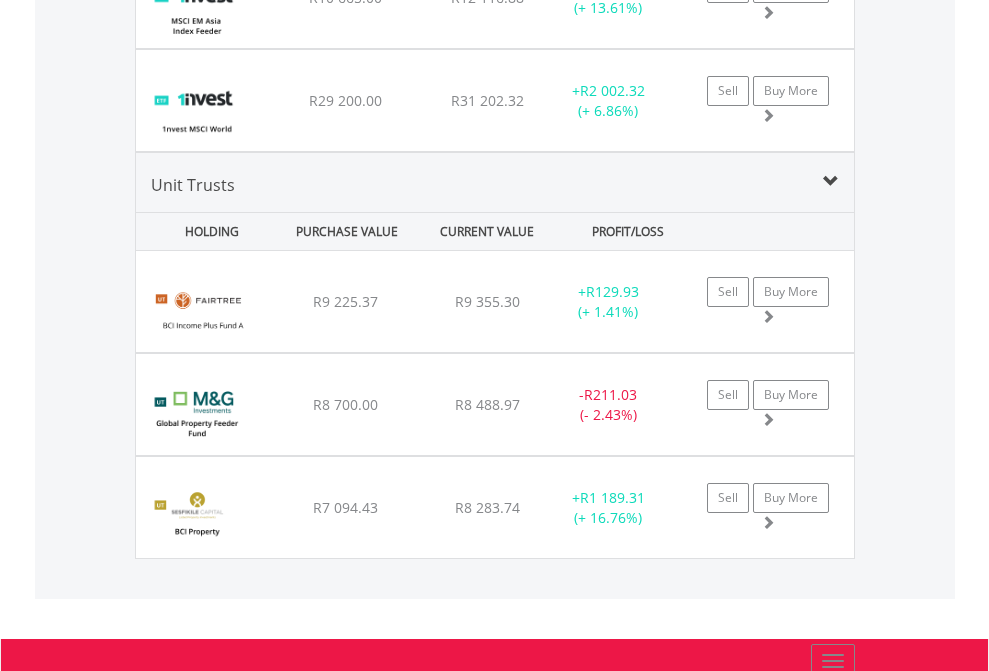 scroll, scrollTop: 144, scrollLeft: 0, axis: vertical 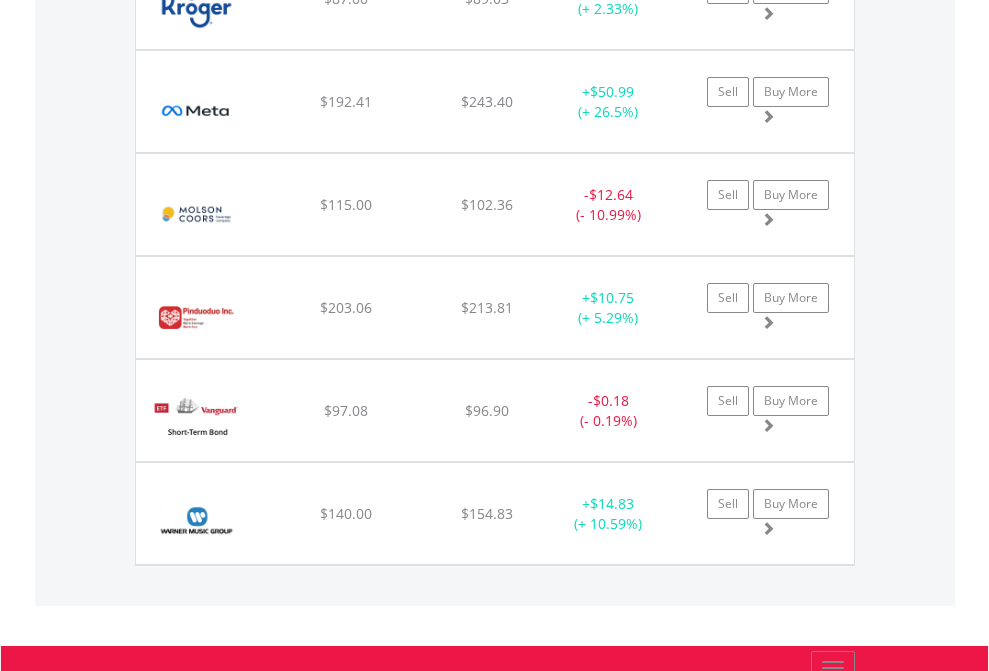 click on "EasyEquities AUD" at bounding box center (818, -2076) 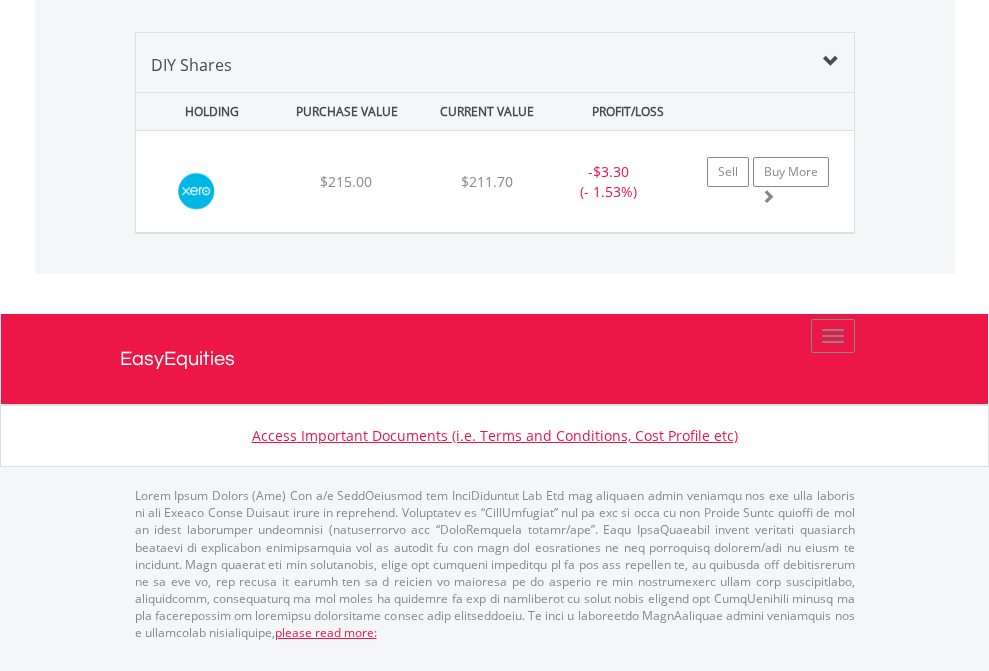 click on "EasyEquities EUR" at bounding box center (818, -968) 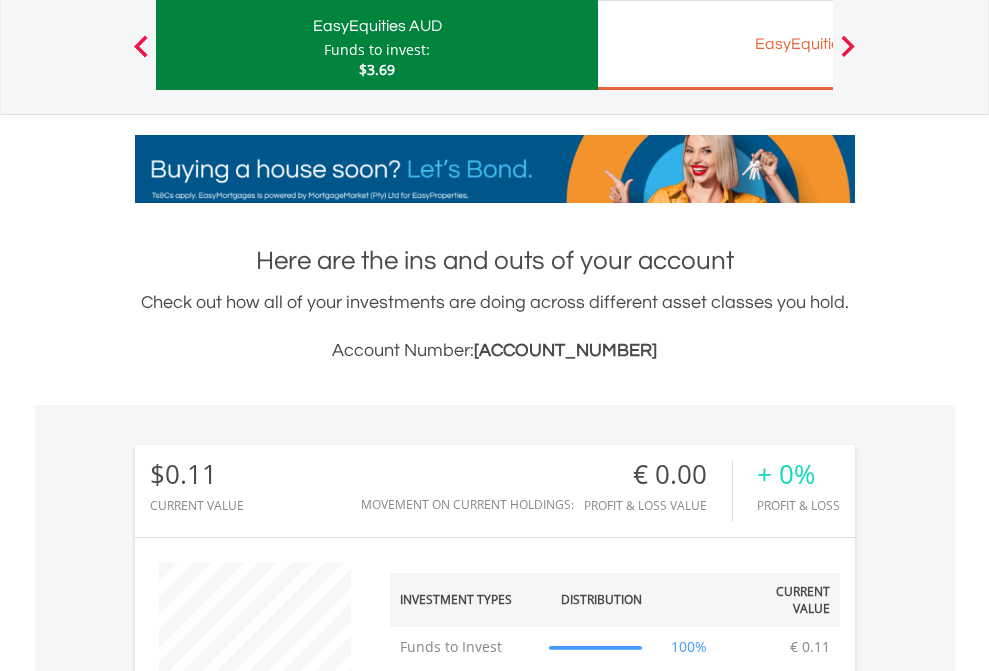 scroll, scrollTop: 999808, scrollLeft: 999687, axis: both 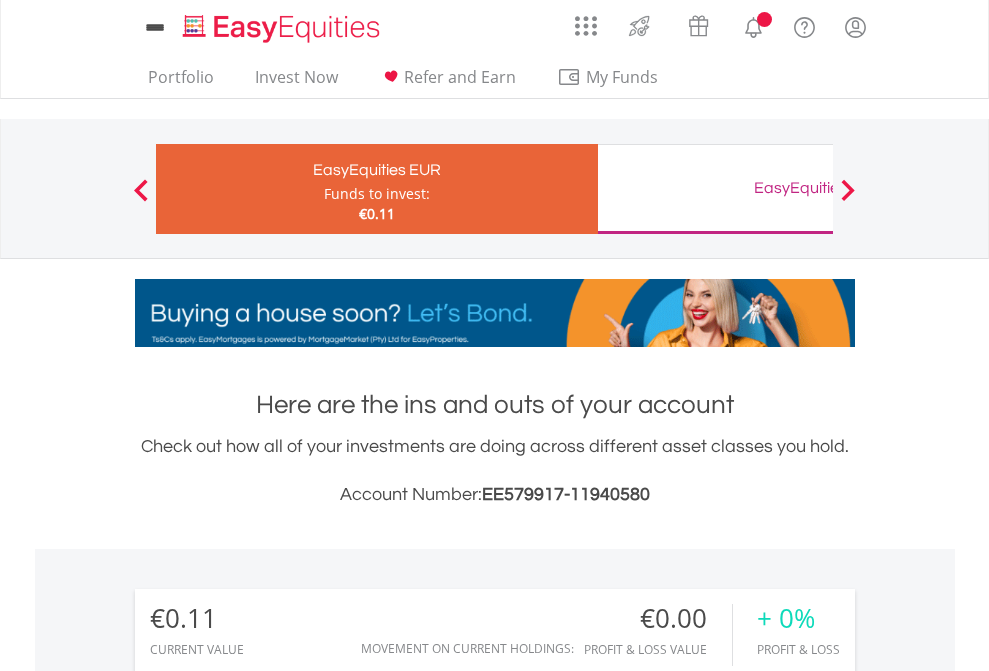 click on "All Holdings" at bounding box center (268, 1442) 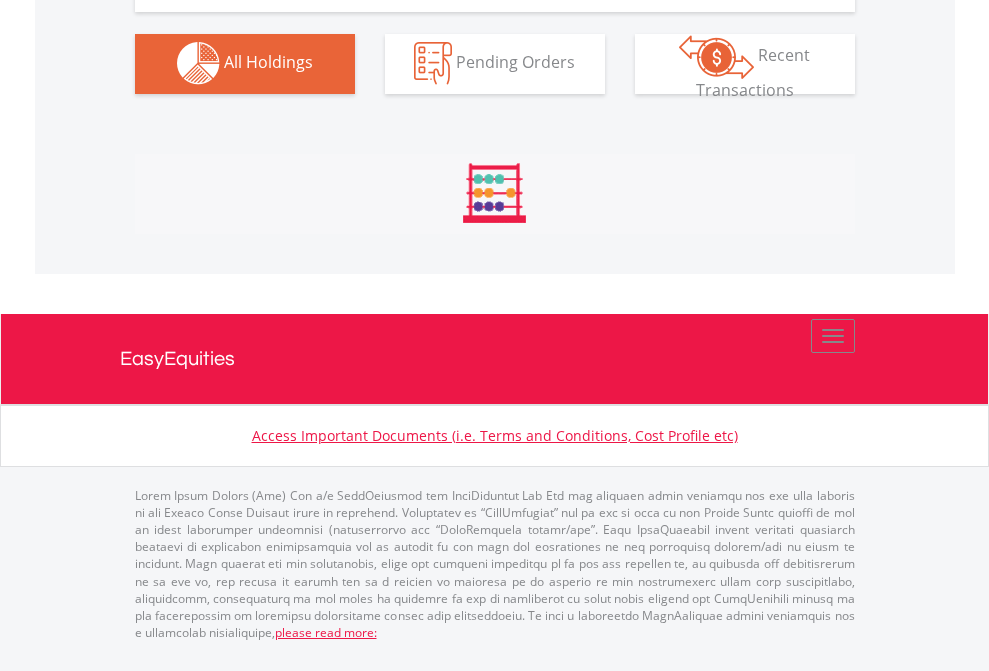 scroll, scrollTop: 1980, scrollLeft: 0, axis: vertical 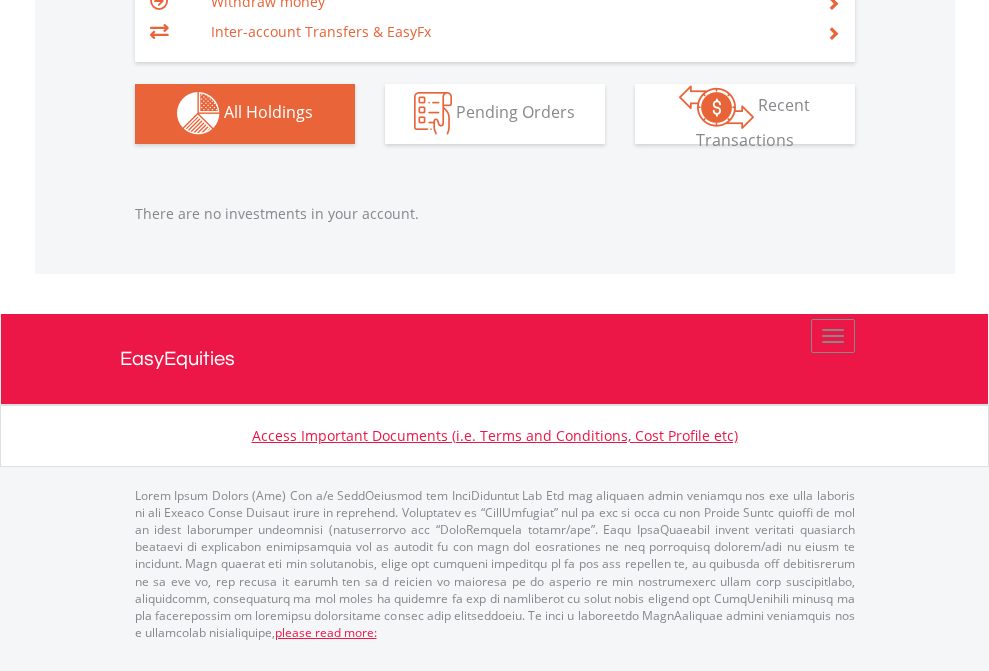 click on "EasyEquities GBP" at bounding box center [818, -1142] 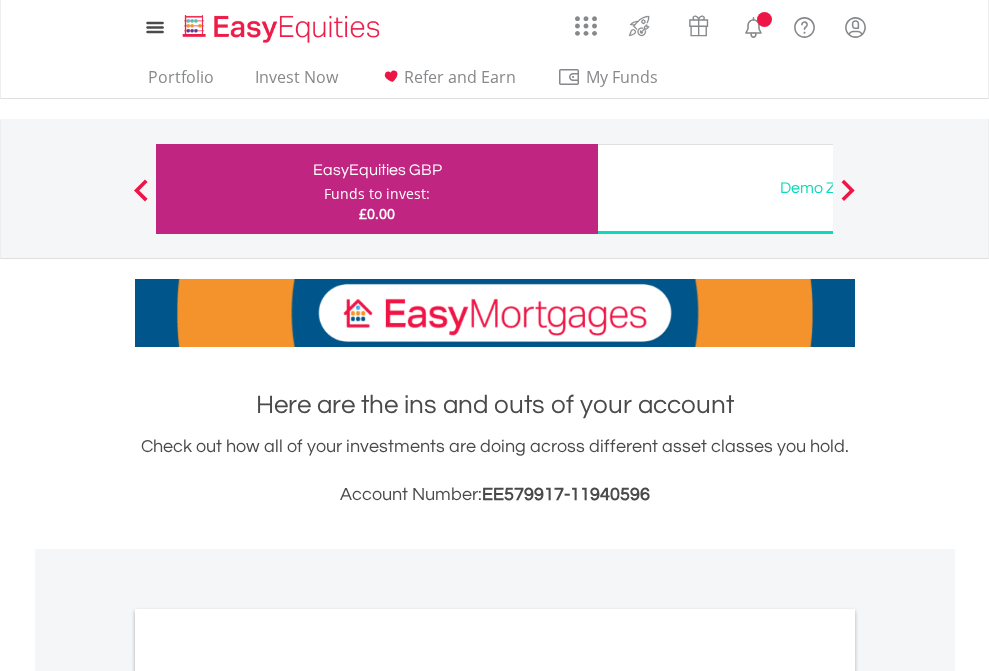 scroll, scrollTop: 0, scrollLeft: 0, axis: both 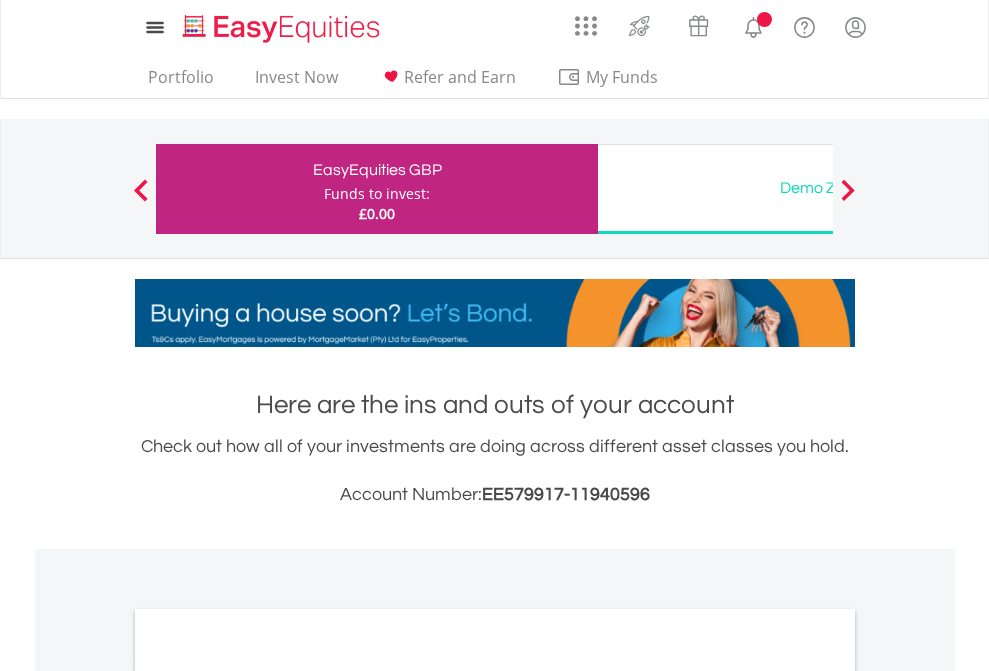 click on "All Holdings" at bounding box center [268, 1096] 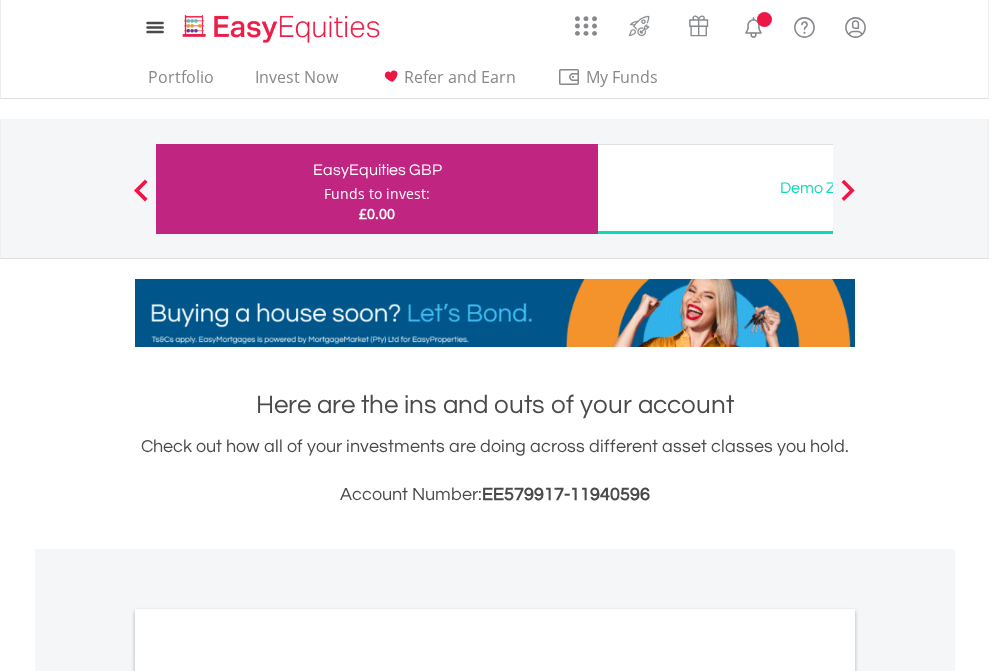 scroll, scrollTop: 1202, scrollLeft: 0, axis: vertical 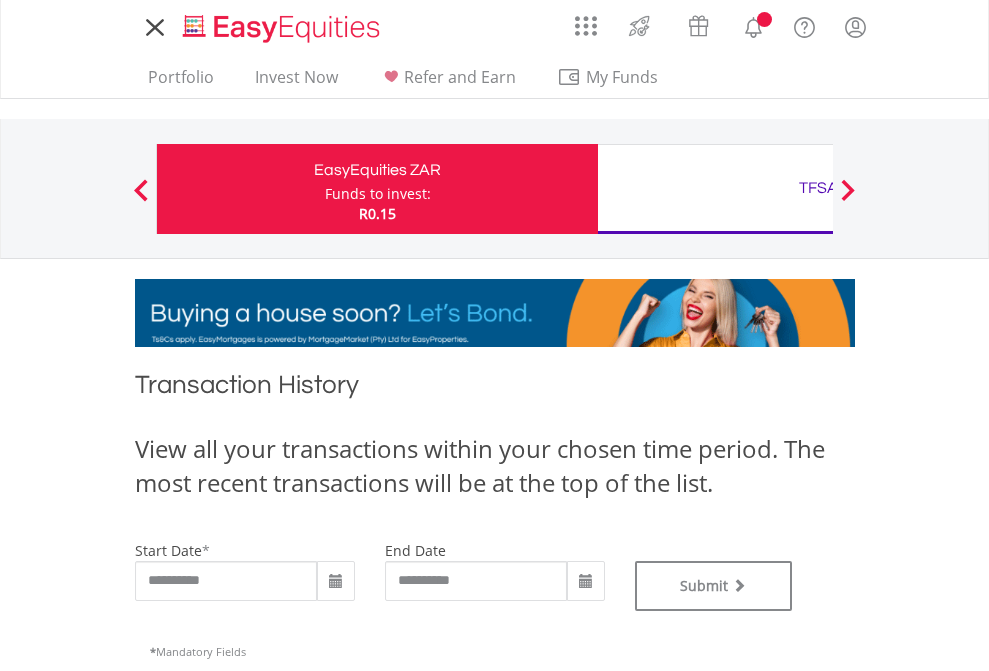 type on "**********" 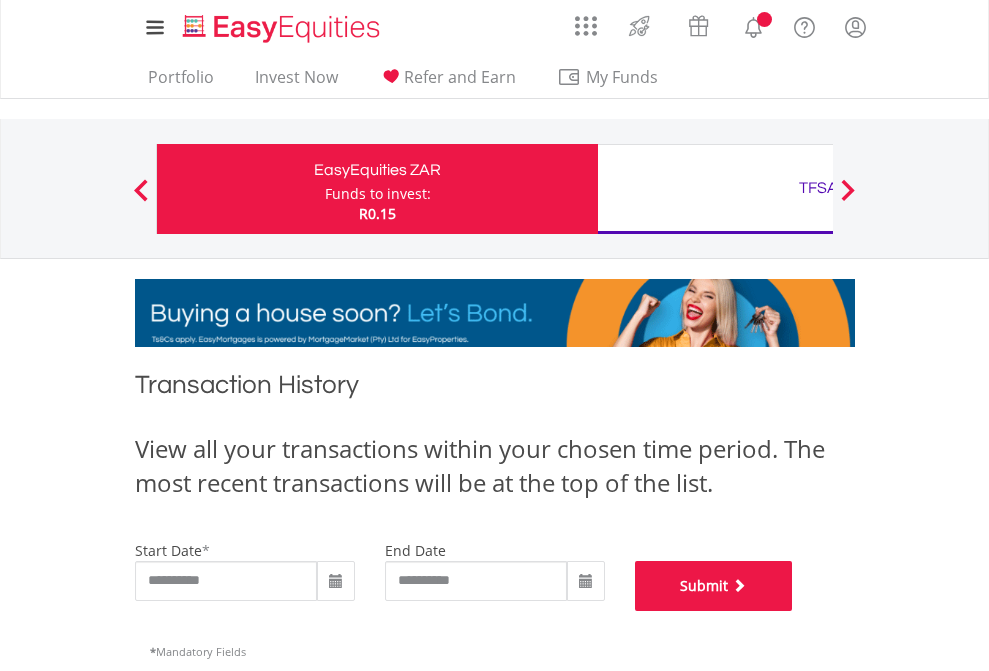 click on "Submit" at bounding box center [714, 586] 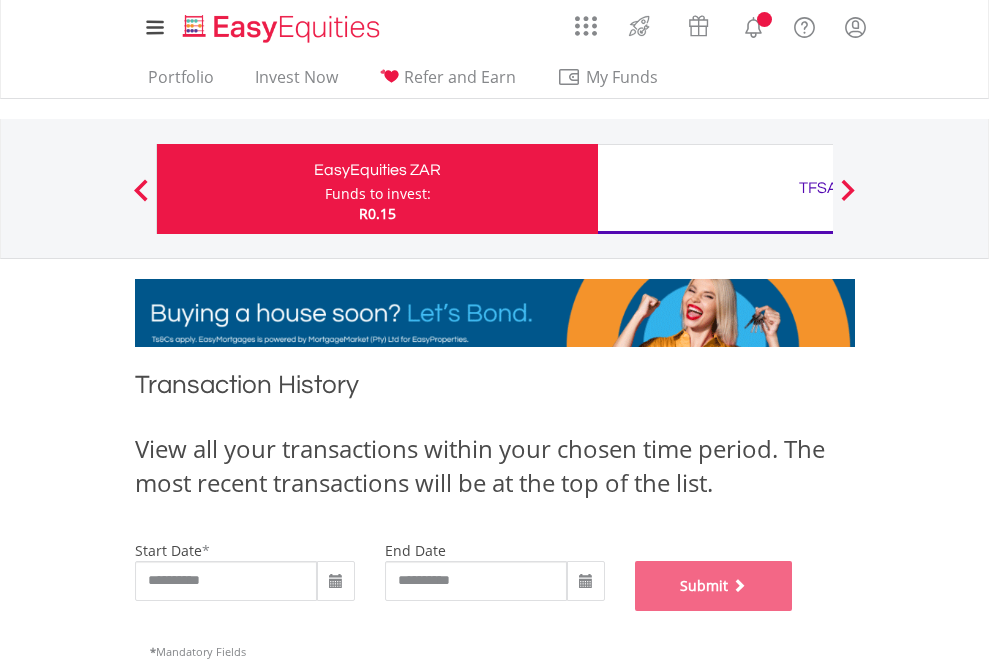 scroll, scrollTop: 811, scrollLeft: 0, axis: vertical 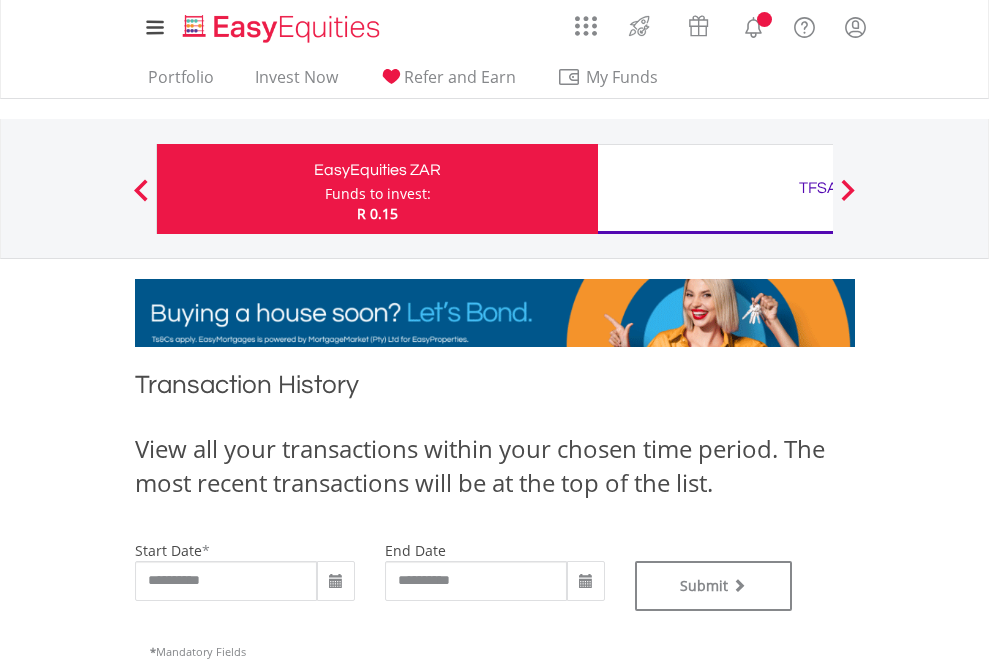click on "TFSA" at bounding box center [818, 188] 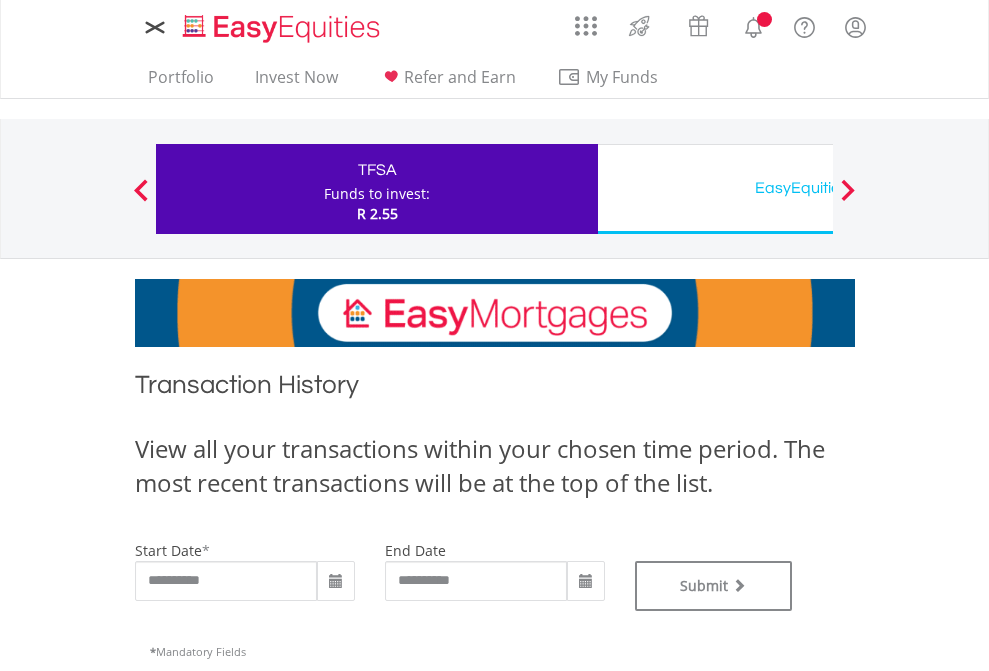 scroll, scrollTop: 0, scrollLeft: 0, axis: both 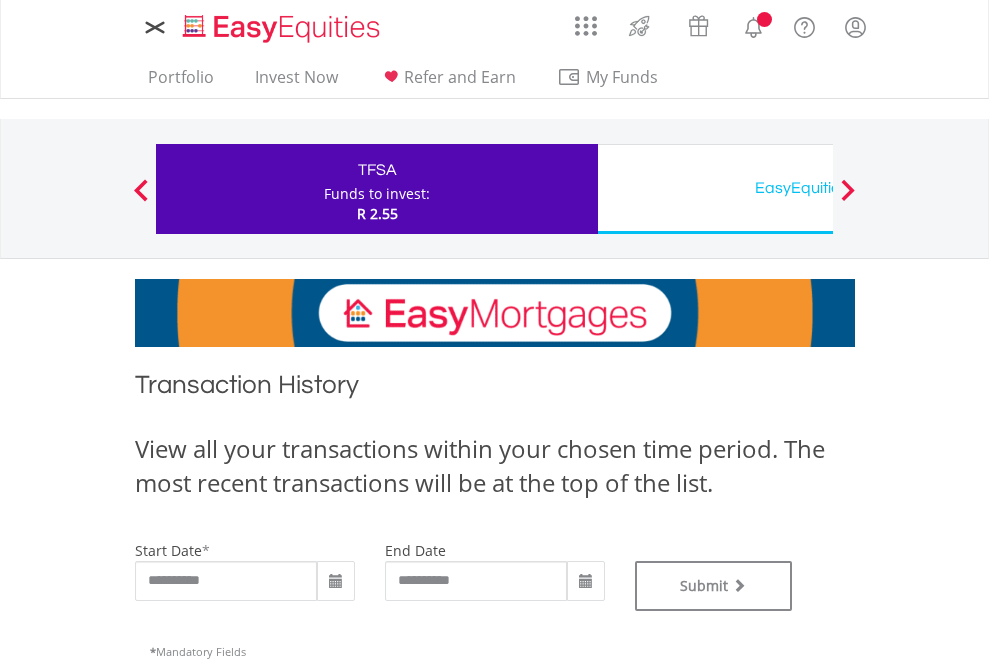 type on "**********" 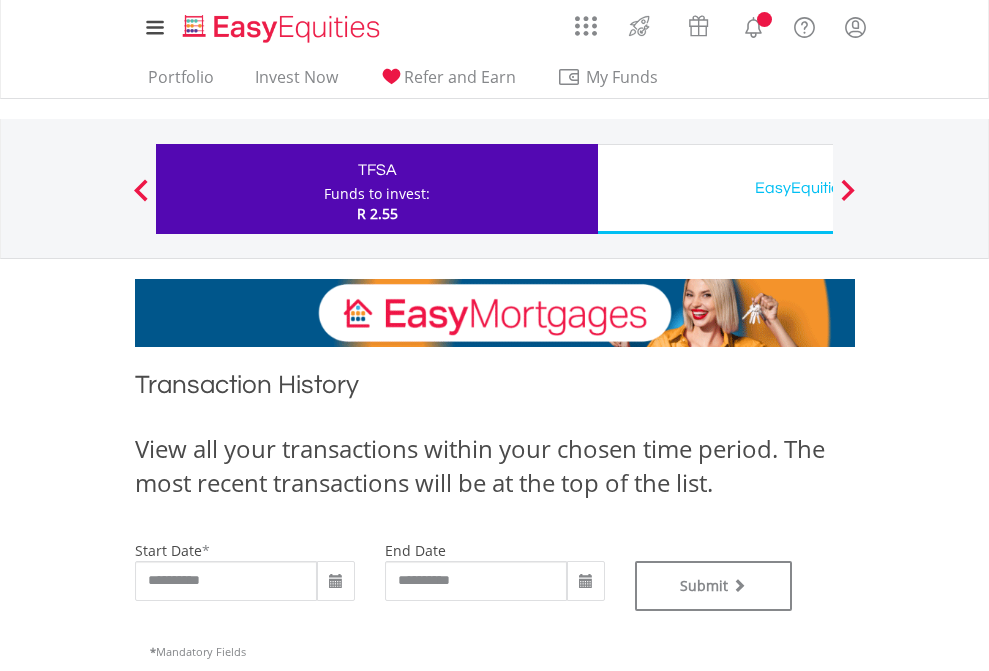 type on "**********" 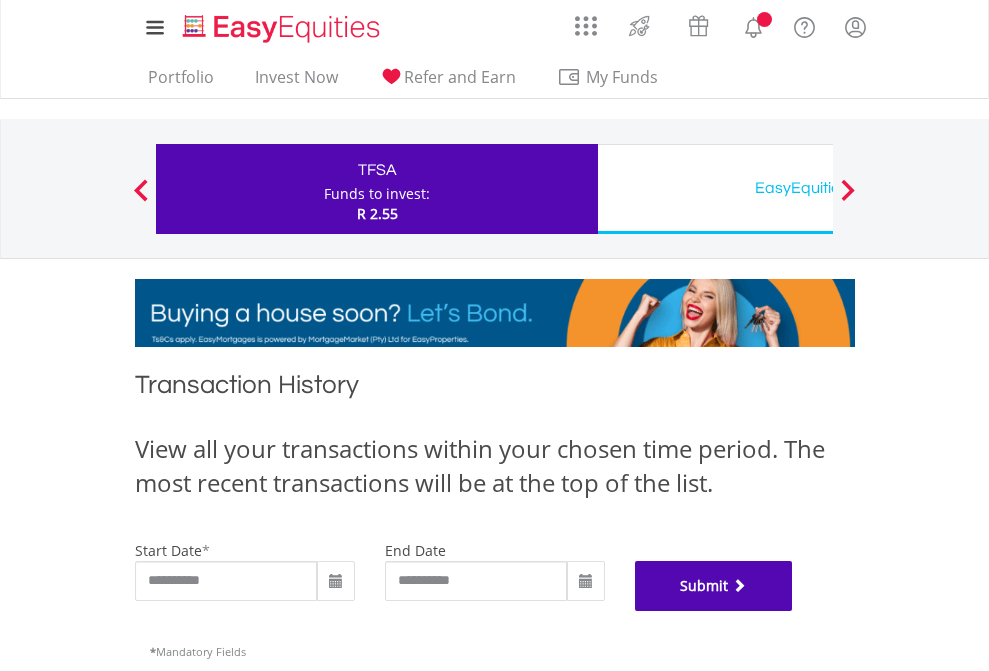 click on "Submit" at bounding box center [714, 586] 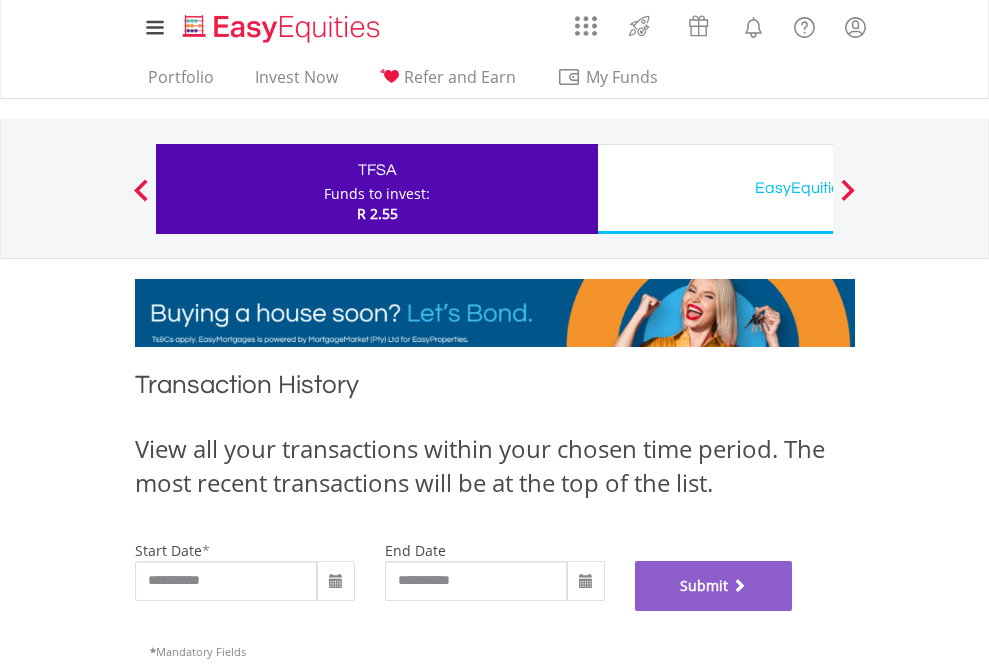 scroll, scrollTop: 811, scrollLeft: 0, axis: vertical 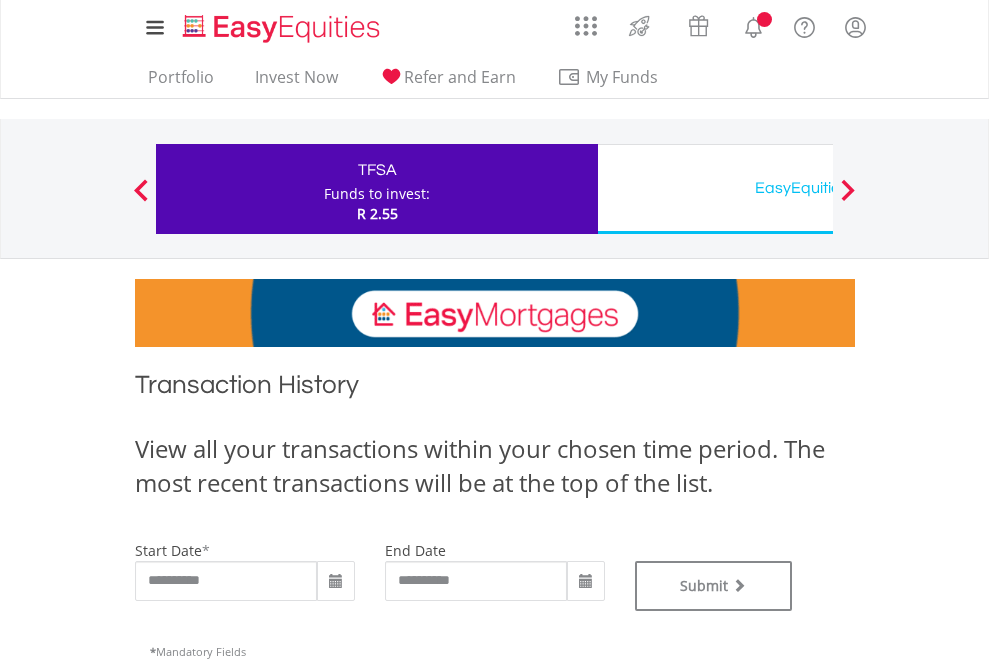 click on "EasyEquities USD" at bounding box center (818, 188) 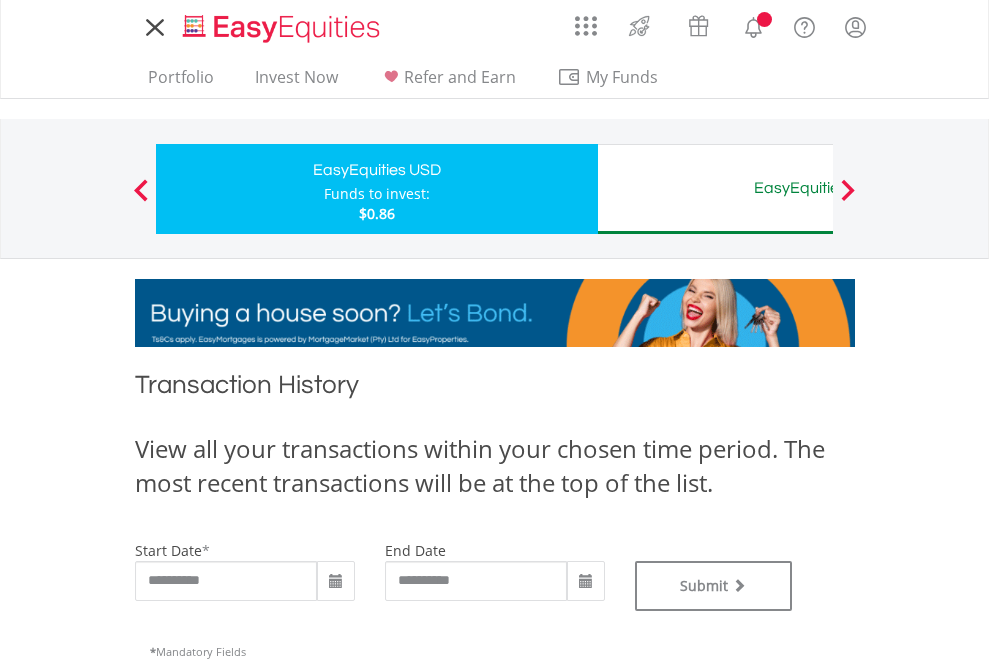 scroll, scrollTop: 0, scrollLeft: 0, axis: both 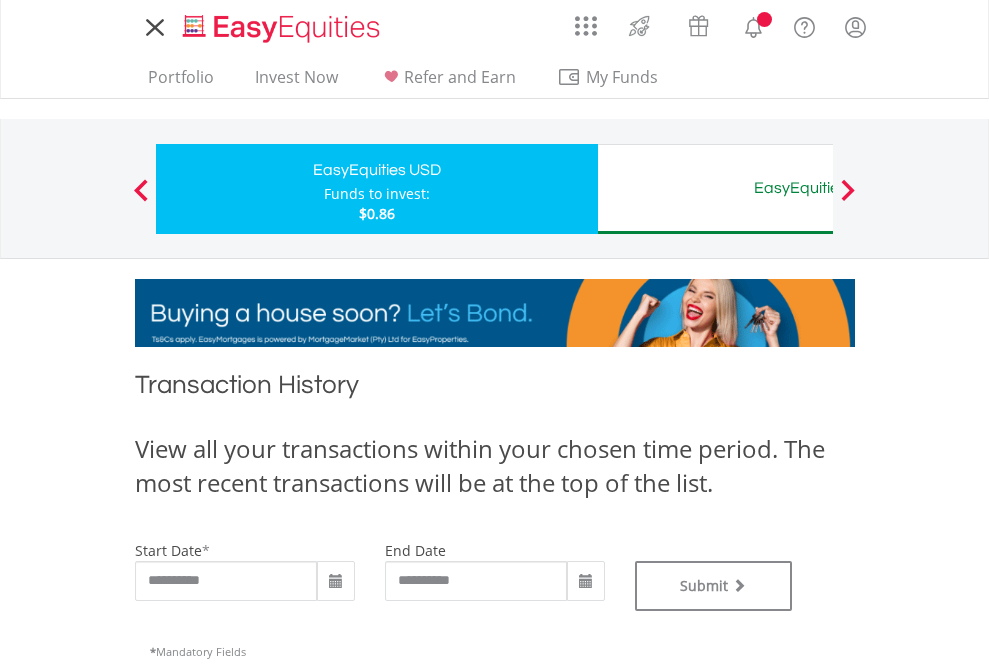 type on "**********" 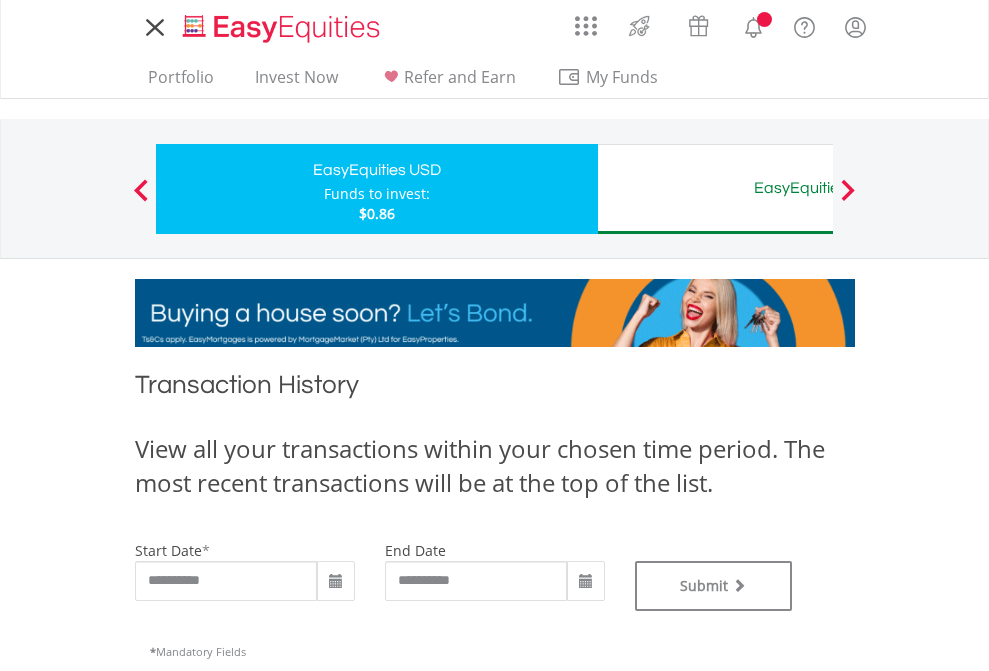 type on "**********" 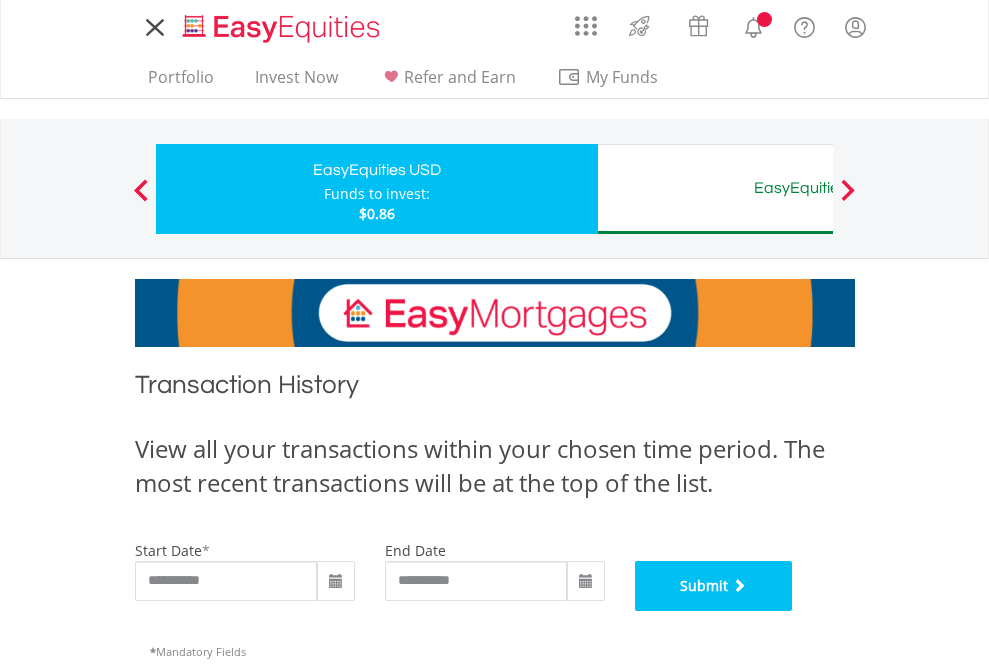 click on "Submit" at bounding box center [714, 586] 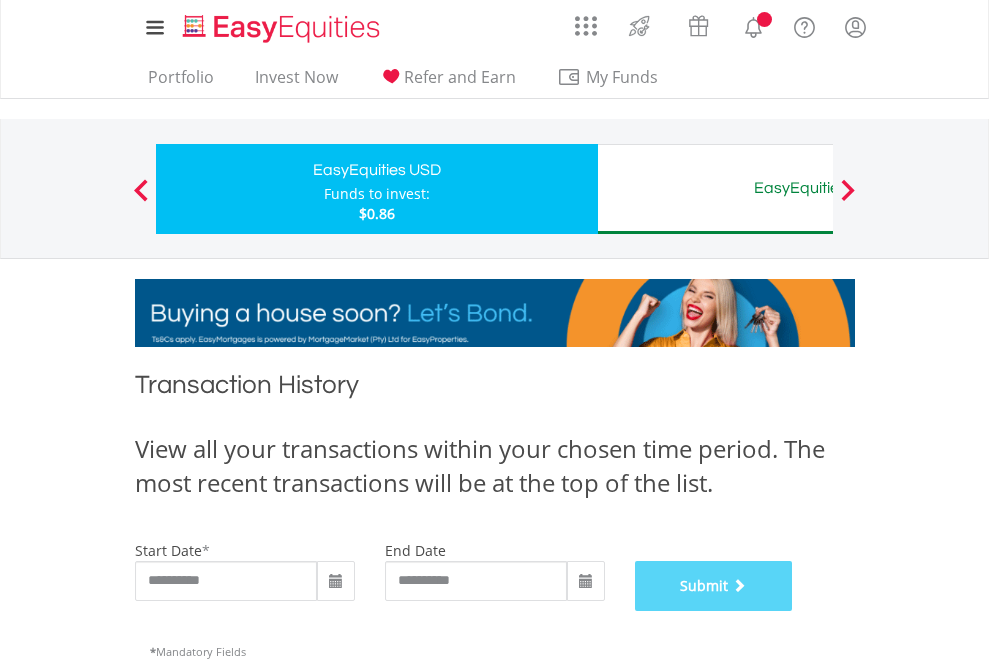 scroll, scrollTop: 811, scrollLeft: 0, axis: vertical 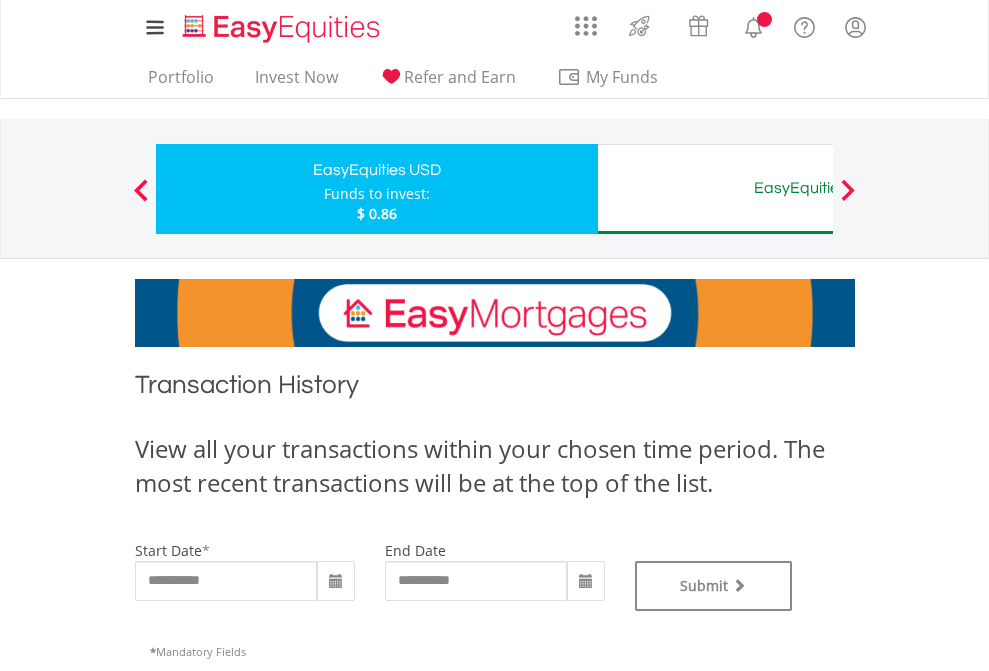click on "EasyEquities AUD" at bounding box center [818, 188] 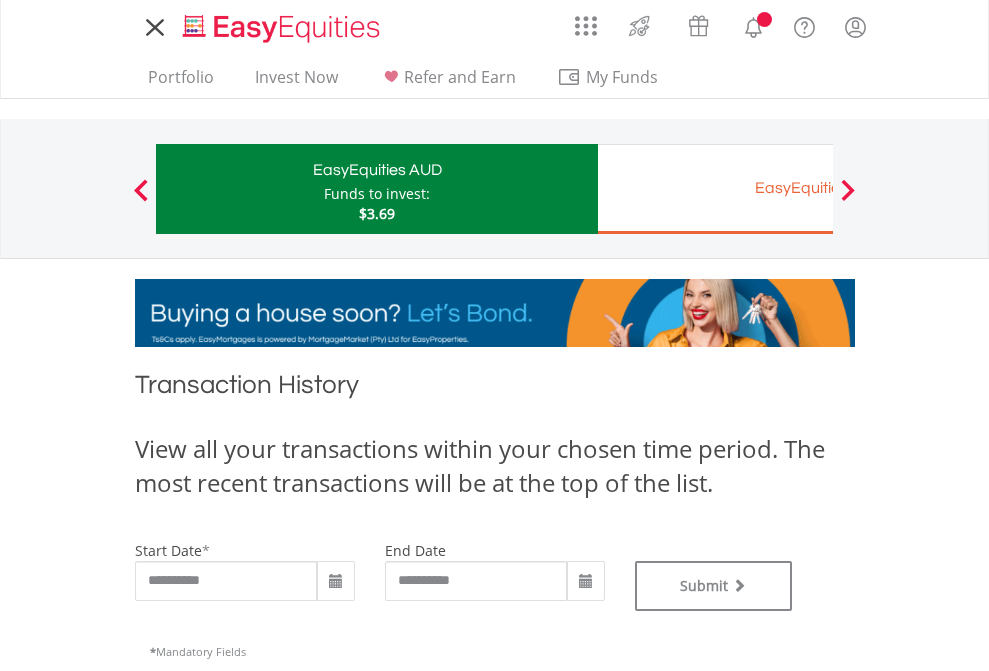 scroll, scrollTop: 0, scrollLeft: 0, axis: both 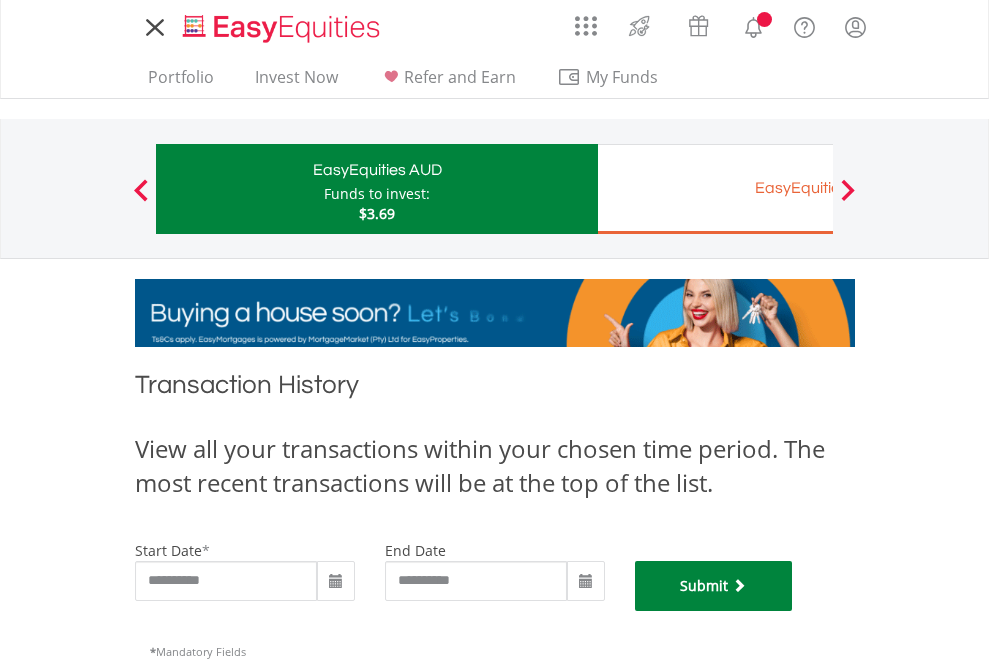 click on "Submit" at bounding box center [714, 586] 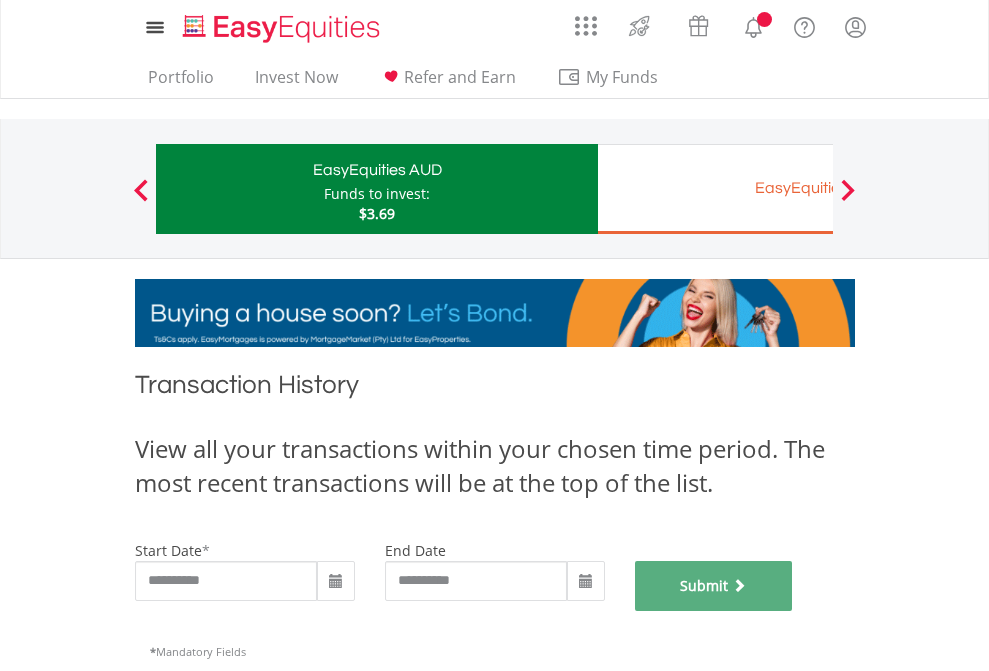 scroll, scrollTop: 811, scrollLeft: 0, axis: vertical 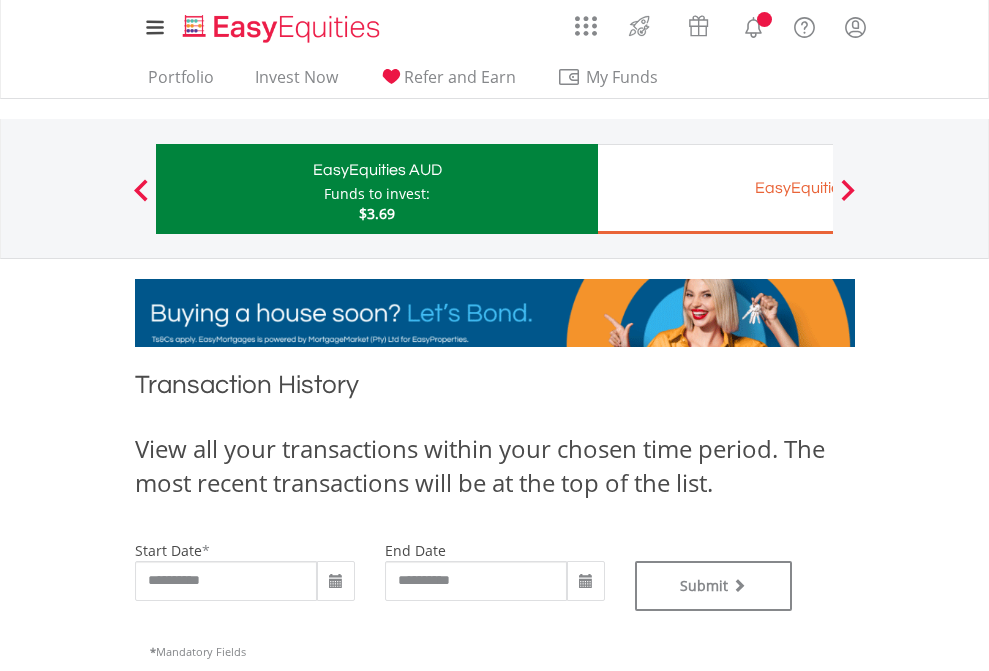 click on "EasyEquities EUR" at bounding box center [818, 188] 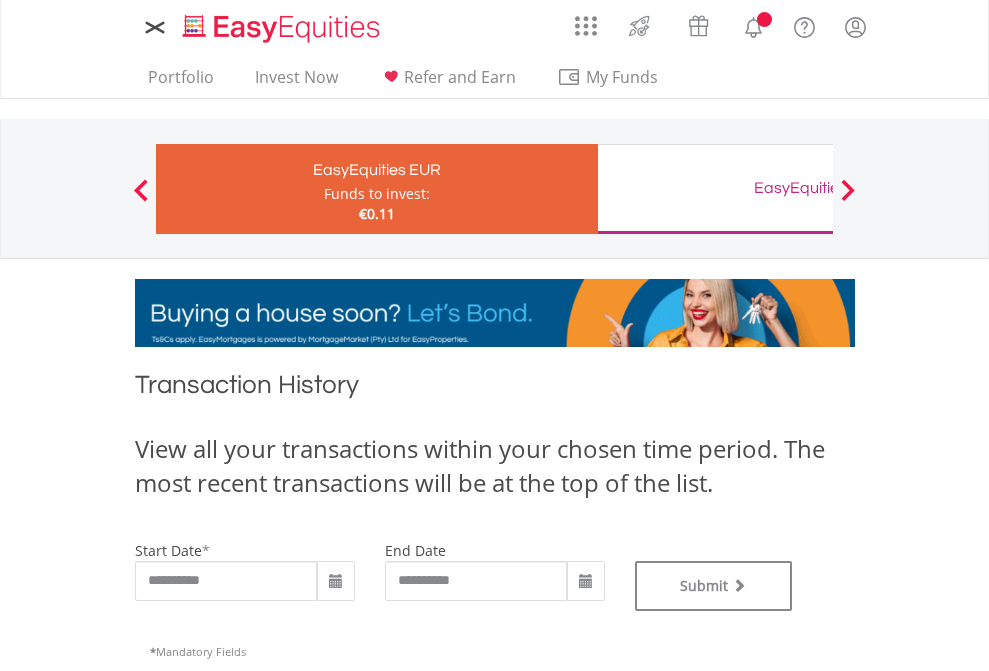 scroll, scrollTop: 0, scrollLeft: 0, axis: both 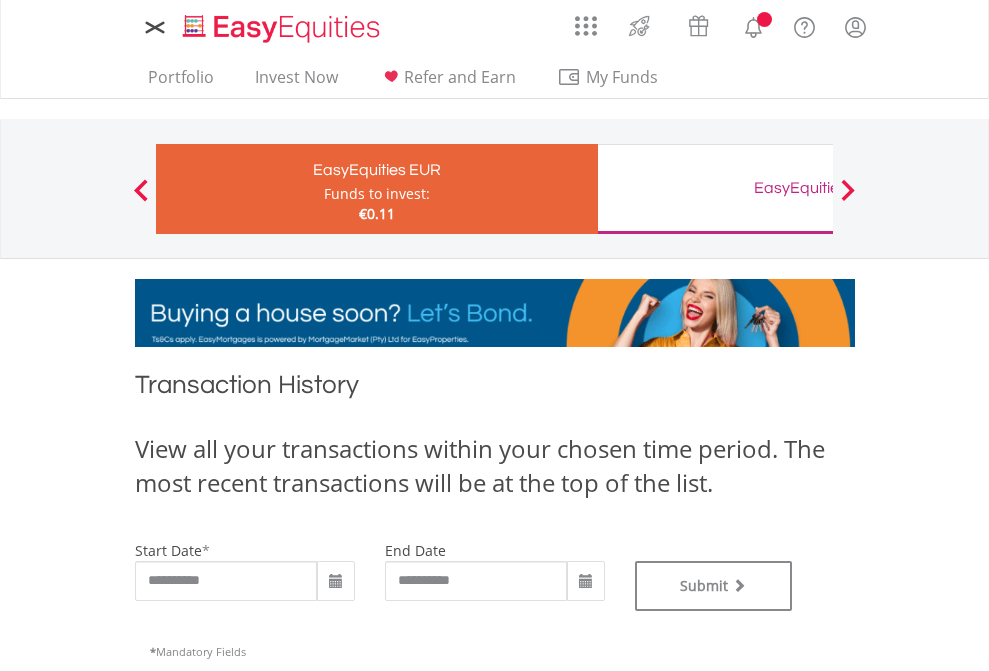type on "**********" 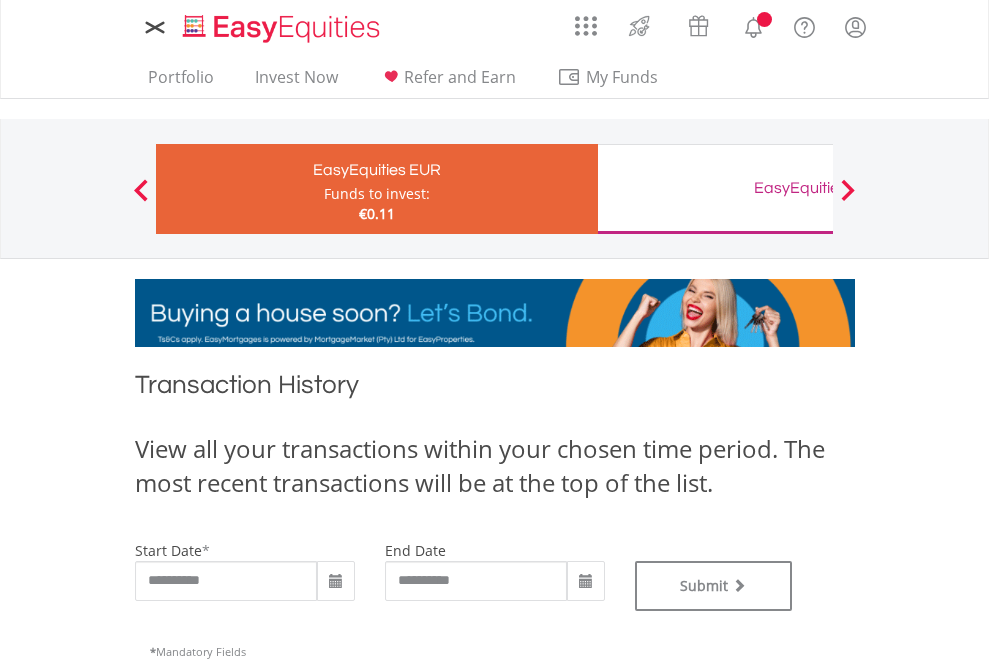 type on "**********" 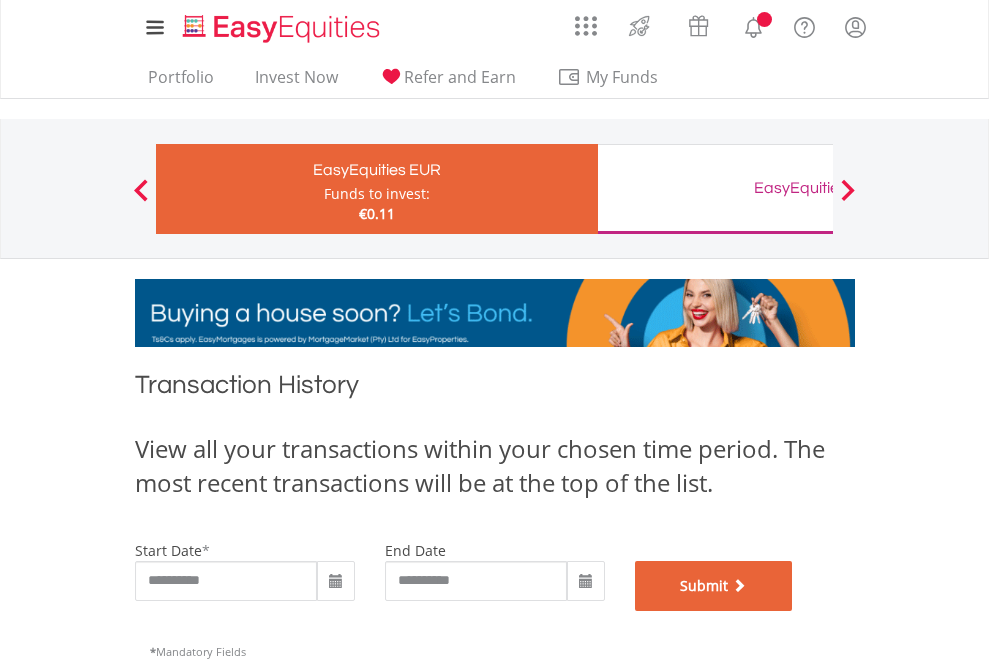 click on "Submit" at bounding box center (714, 586) 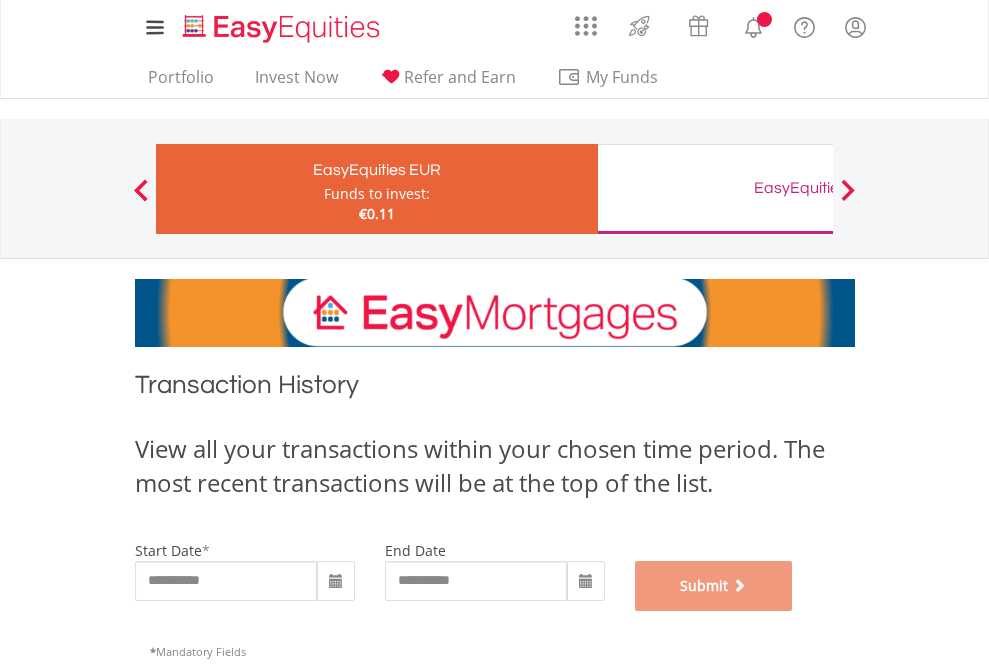 scroll, scrollTop: 811, scrollLeft: 0, axis: vertical 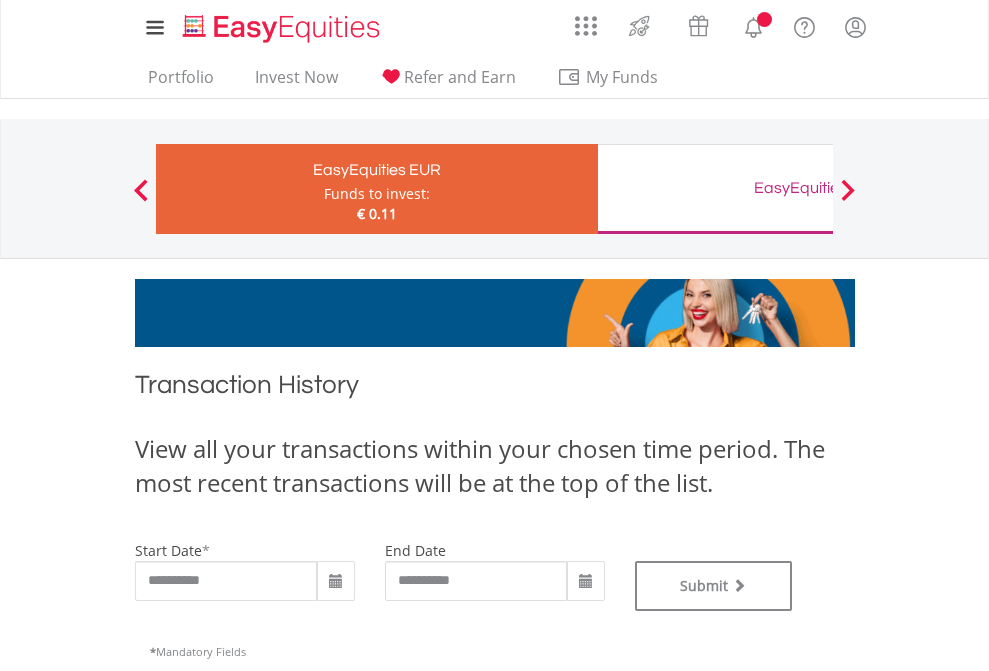 click on "EasyEquities GBP" at bounding box center (818, 188) 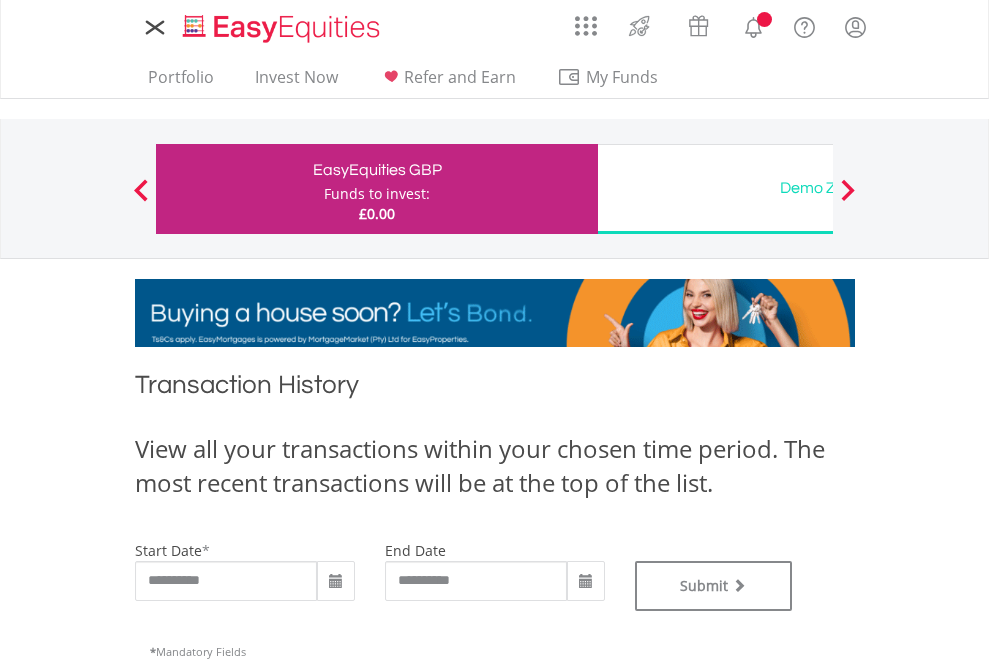 scroll, scrollTop: 0, scrollLeft: 0, axis: both 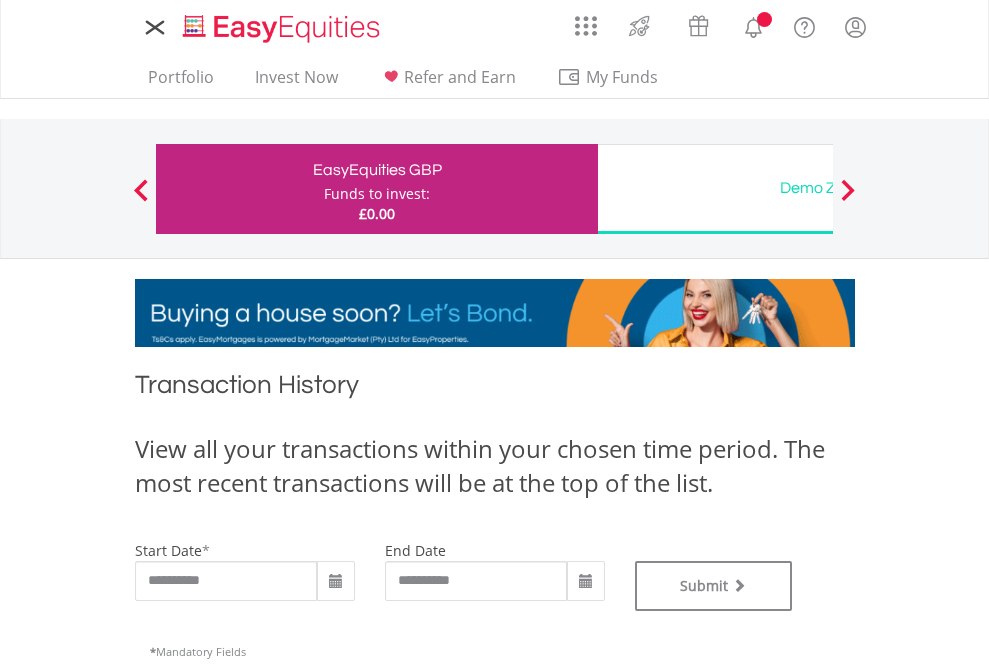 type on "**********" 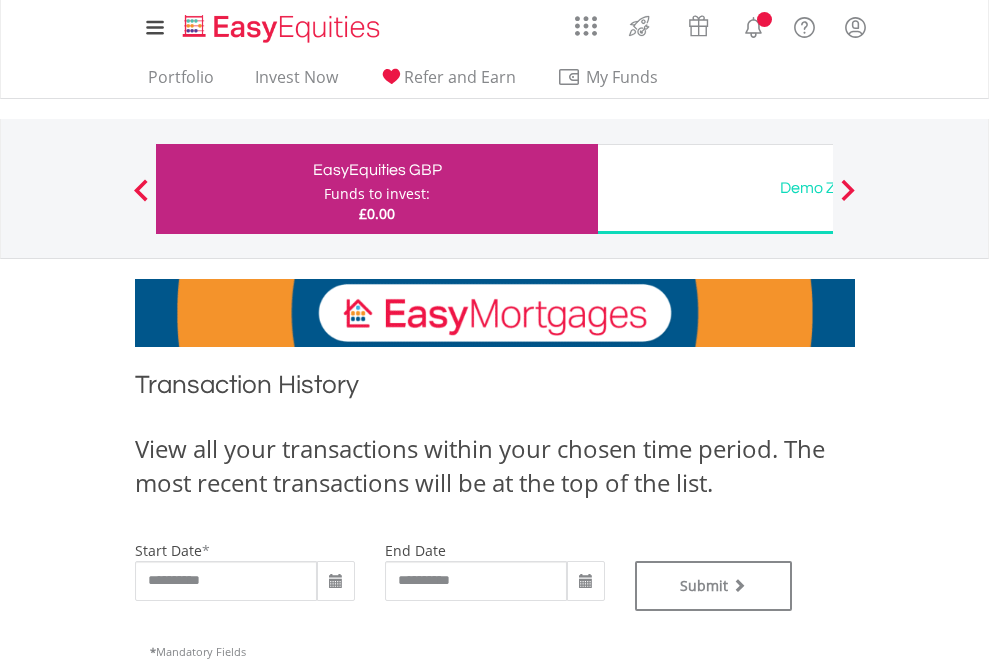 type on "**********" 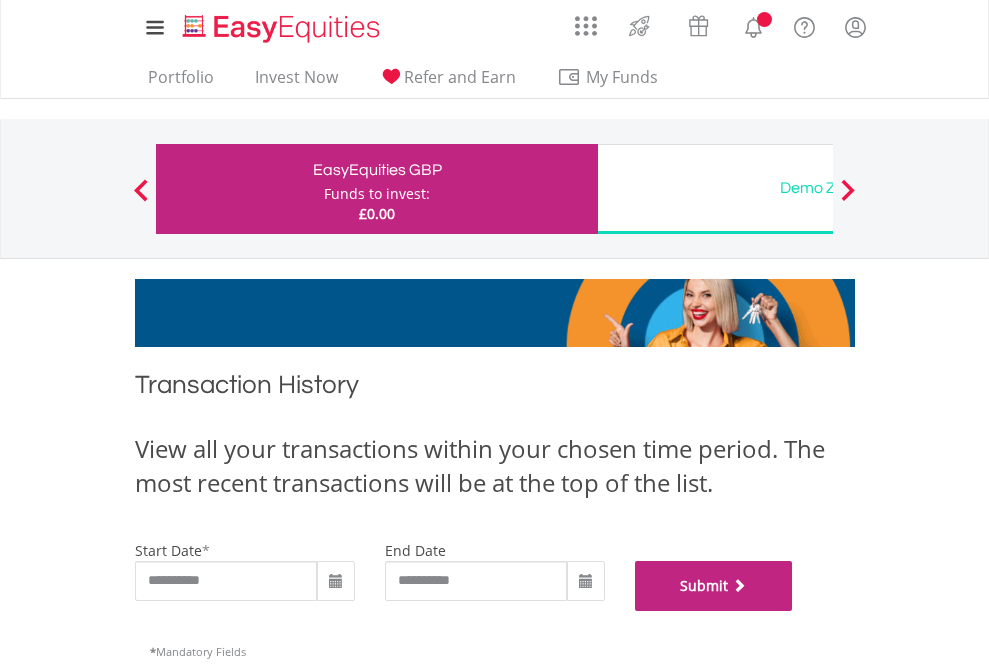 click on "Submit" at bounding box center (714, 586) 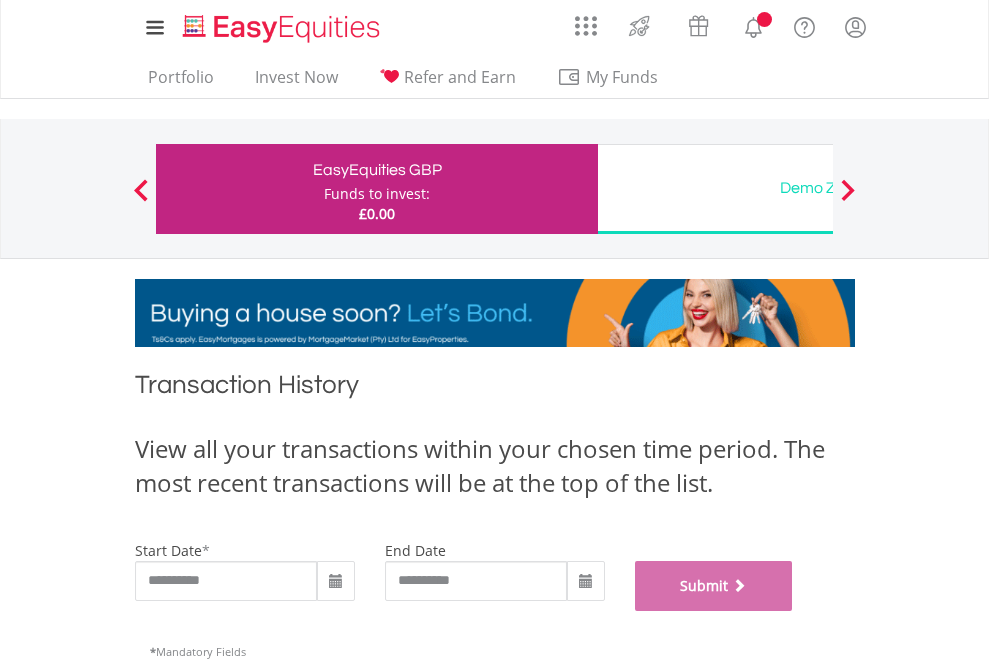 scroll, scrollTop: 811, scrollLeft: 0, axis: vertical 